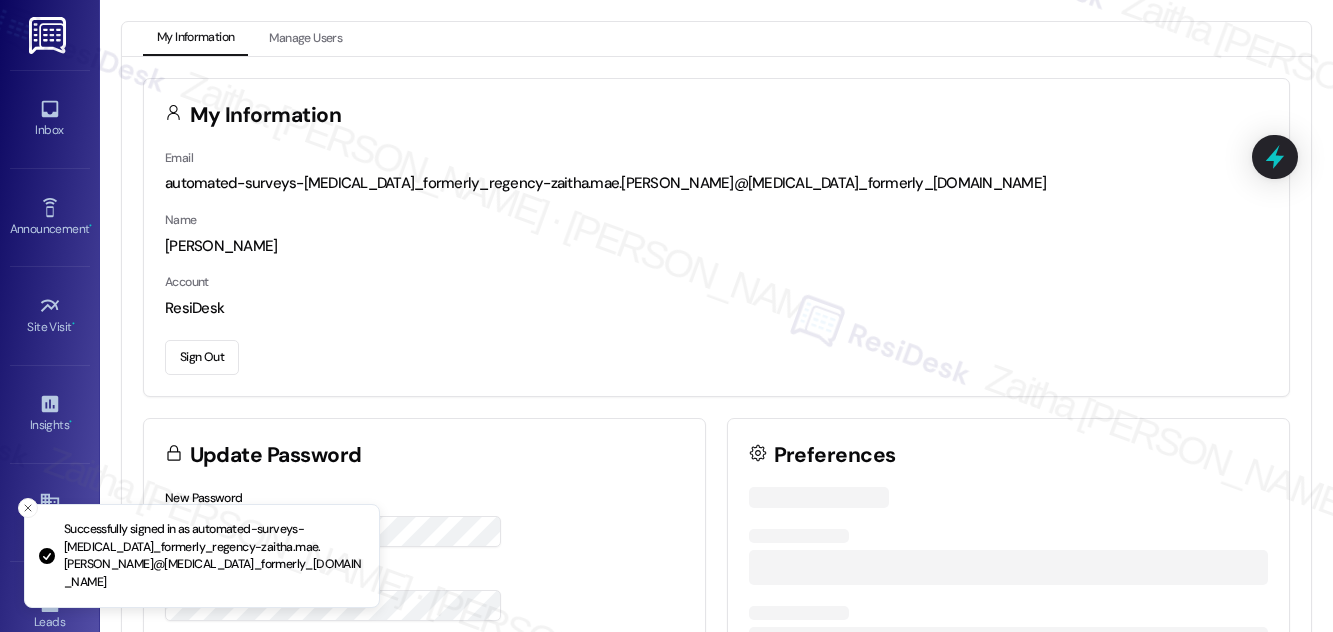 scroll, scrollTop: 0, scrollLeft: 0, axis: both 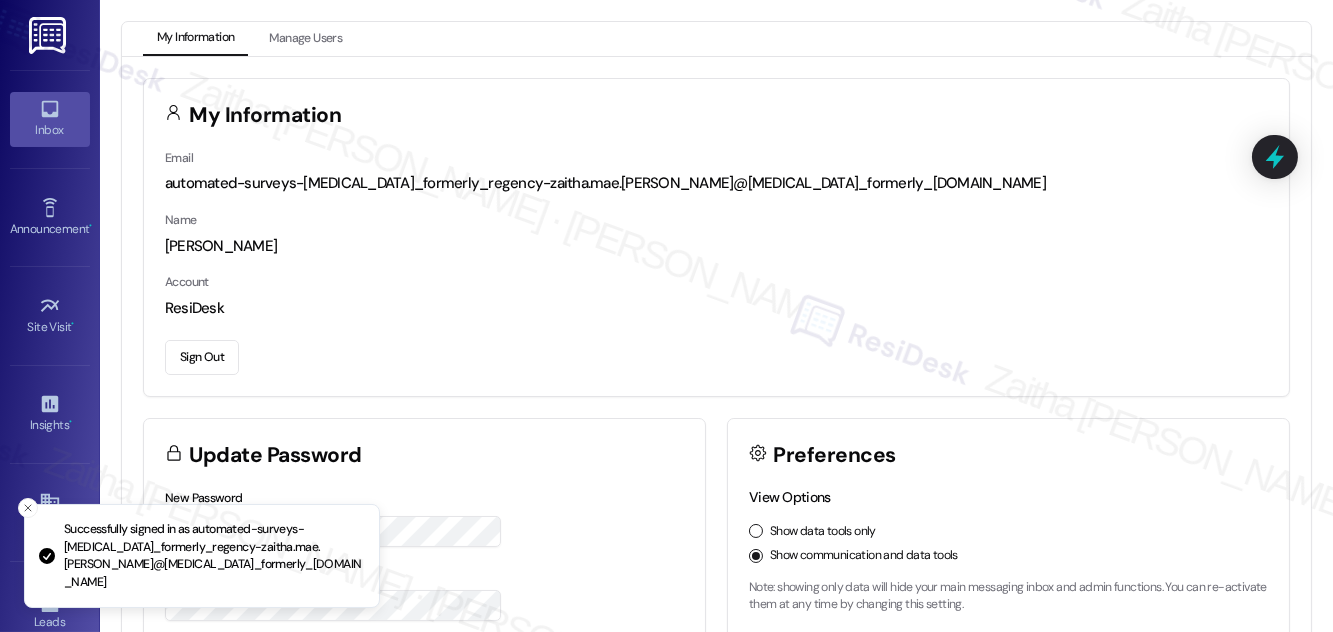 click on "Inbox" at bounding box center [50, 119] 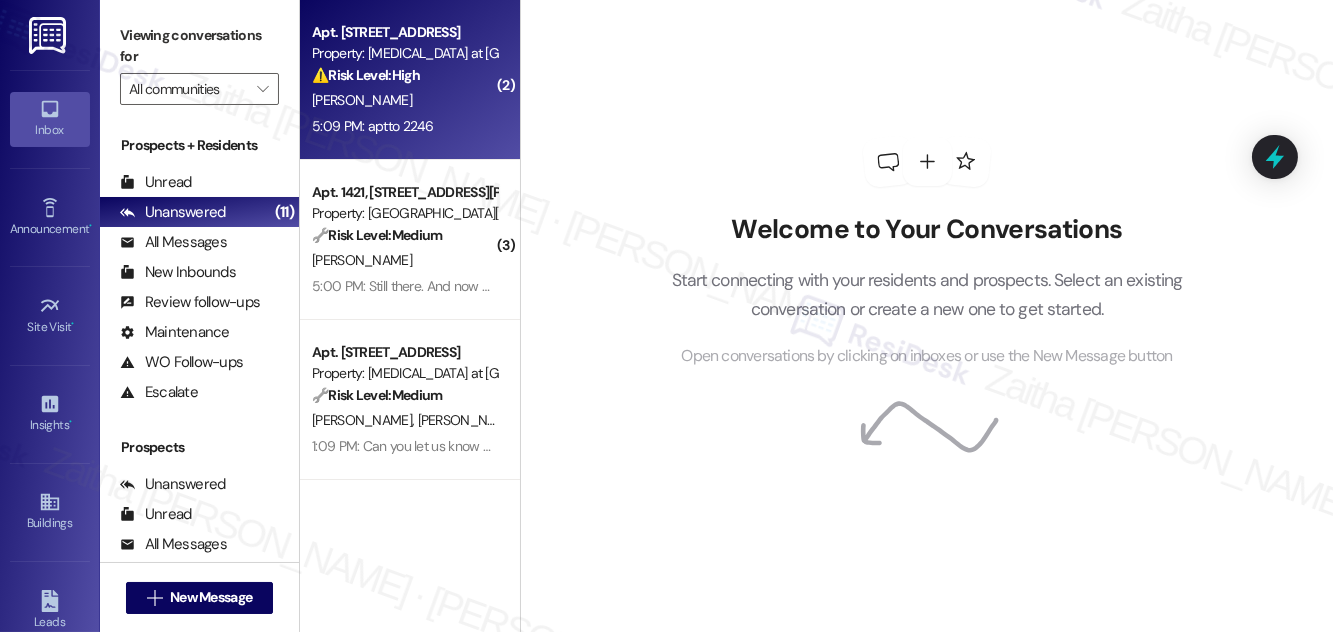 click on "5:09 PM: aptto 2246 5:09 PM: aptto 2246" at bounding box center [404, 126] 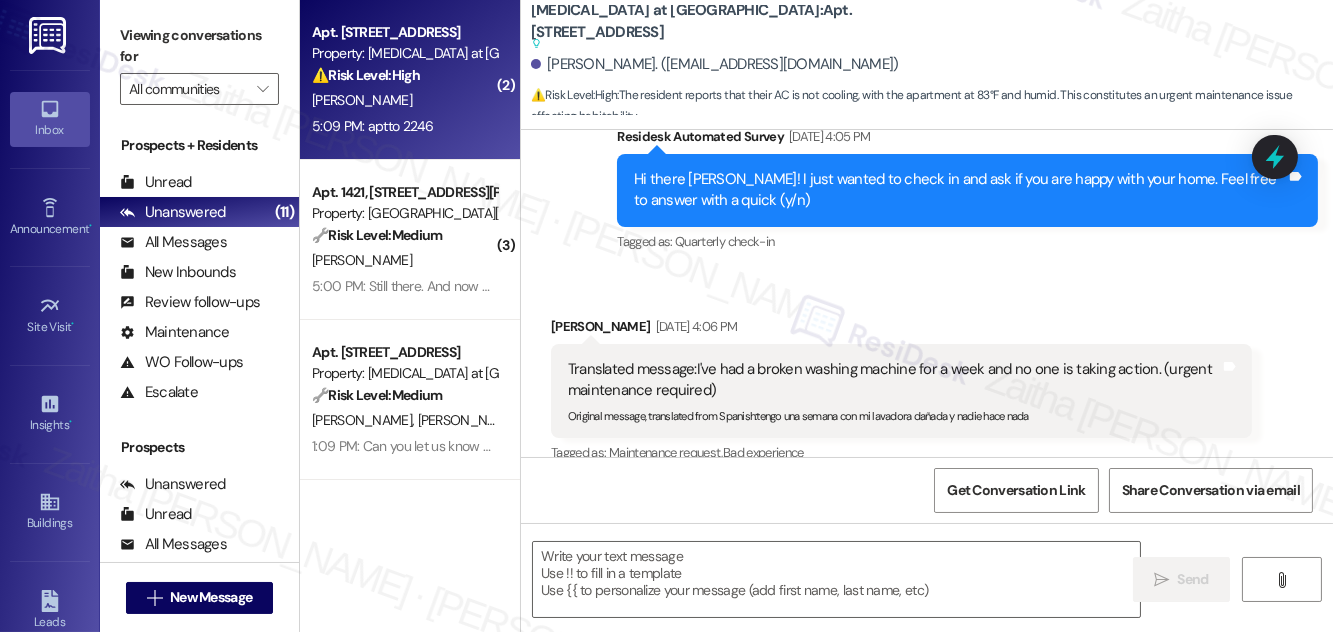 type on "Fetching suggested responses. Please feel free to read through the conversation in the meantime." 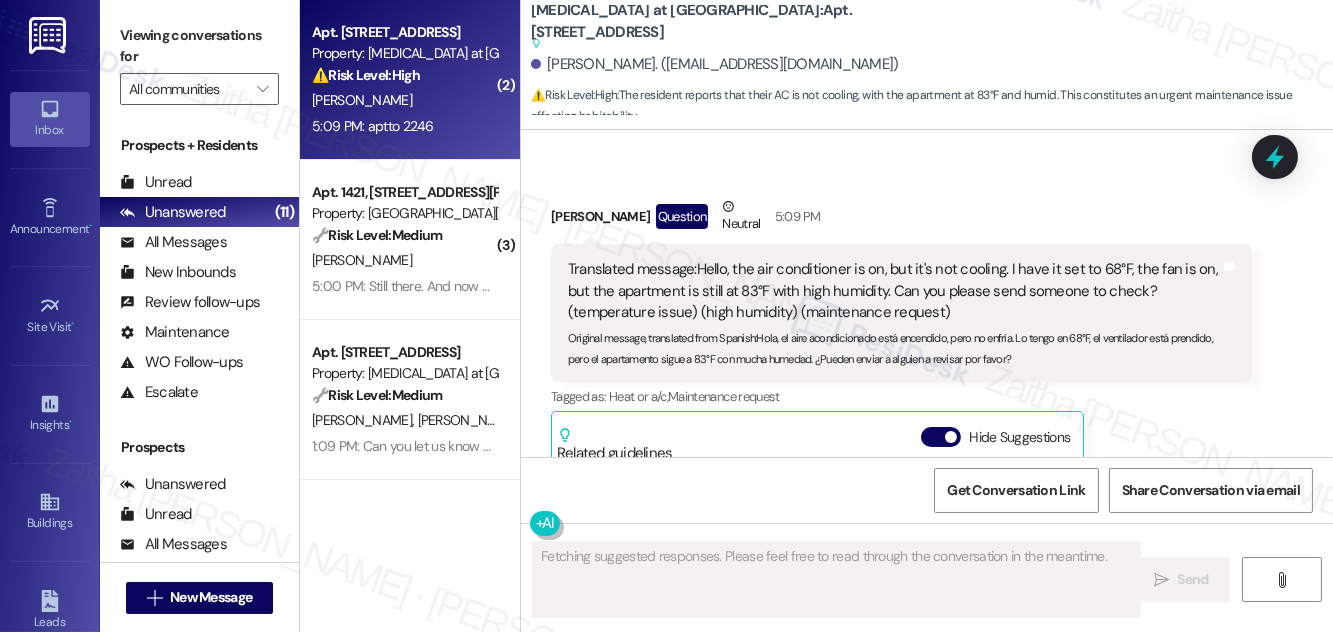 scroll, scrollTop: 13480, scrollLeft: 0, axis: vertical 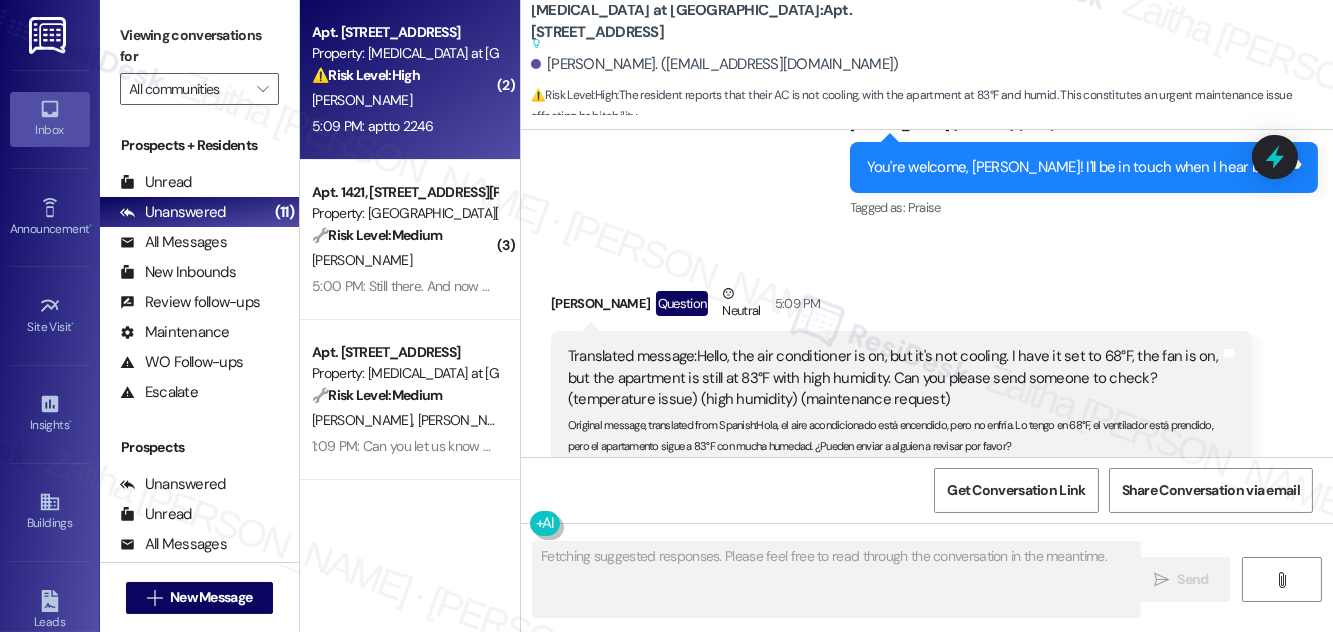 click on "Hide Suggestions" at bounding box center [941, 524] 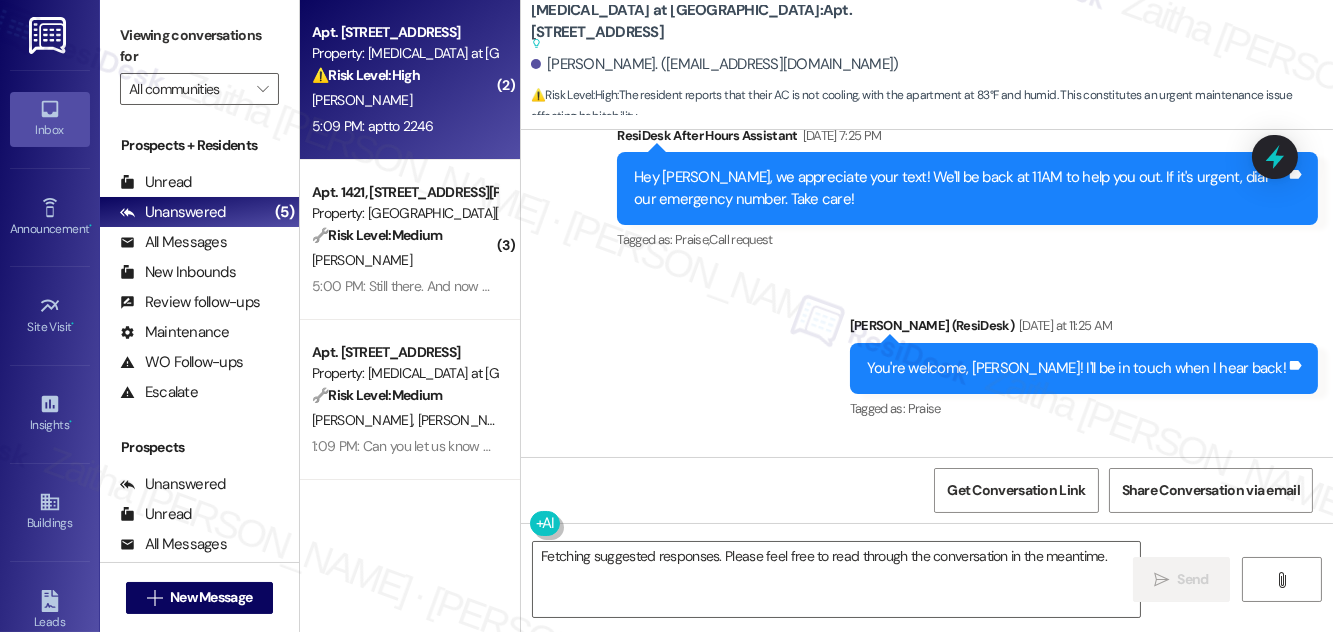 scroll, scrollTop: 13339, scrollLeft: 0, axis: vertical 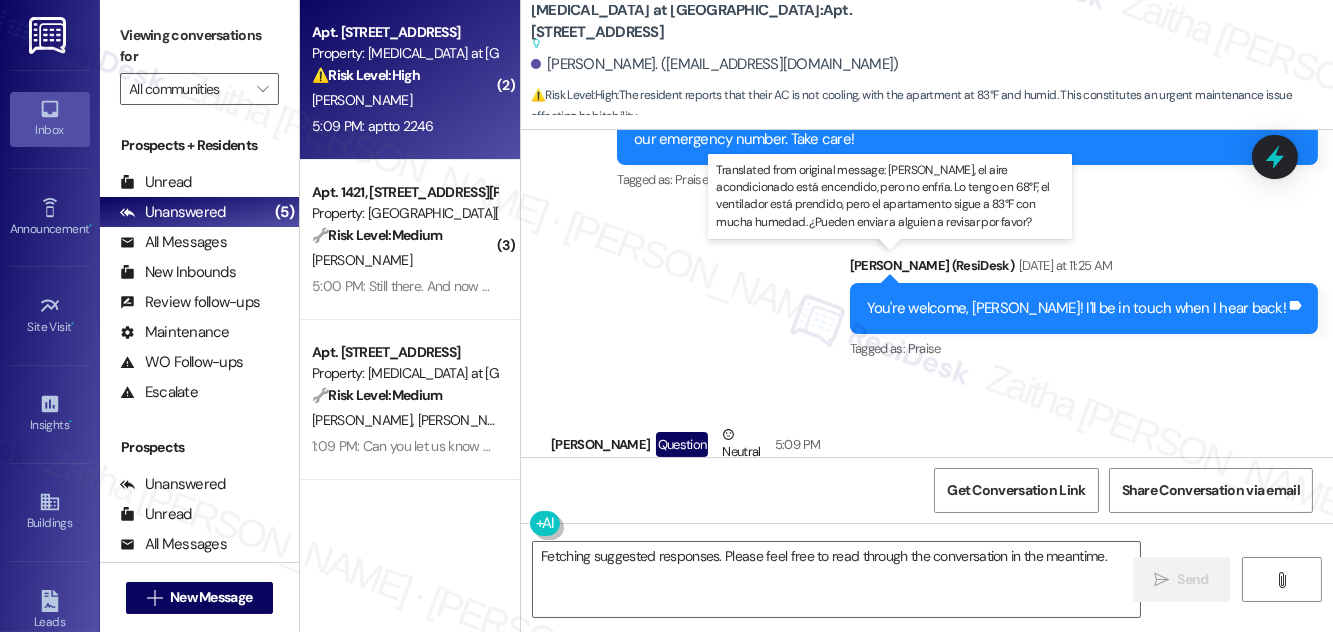drag, startPoint x: 697, startPoint y: 256, endPoint x: 947, endPoint y: 296, distance: 253.17978 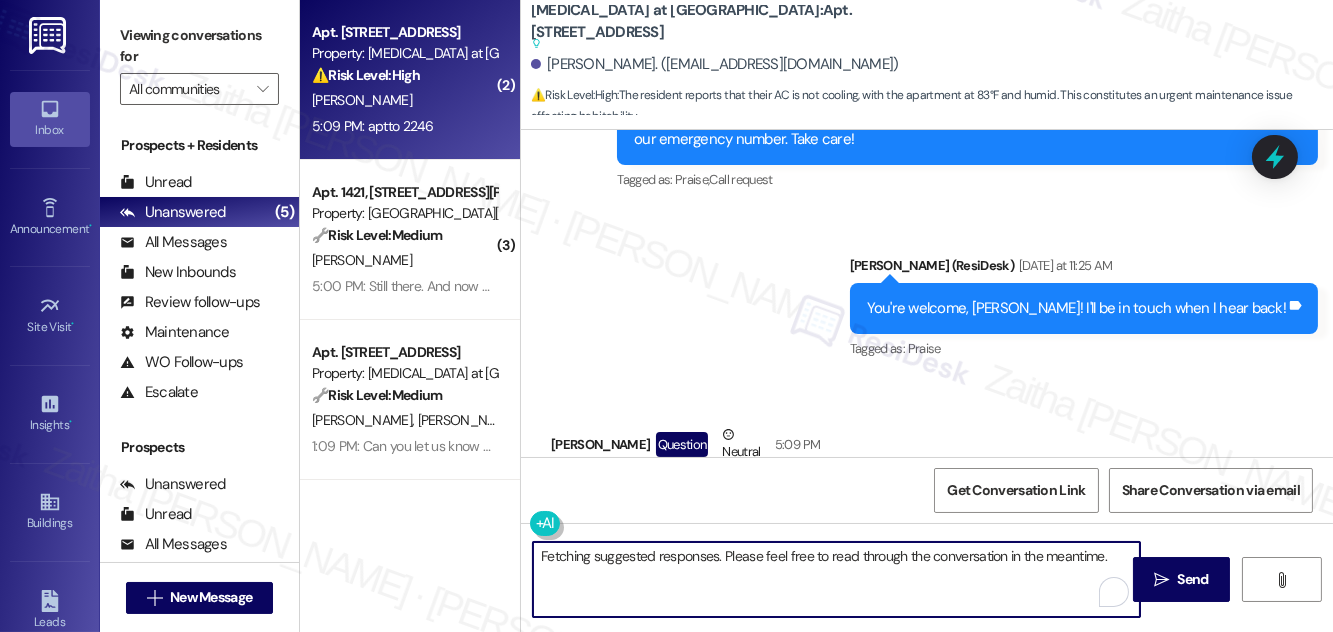 drag, startPoint x: 1117, startPoint y: 561, endPoint x: 496, endPoint y: 559, distance: 621.00323 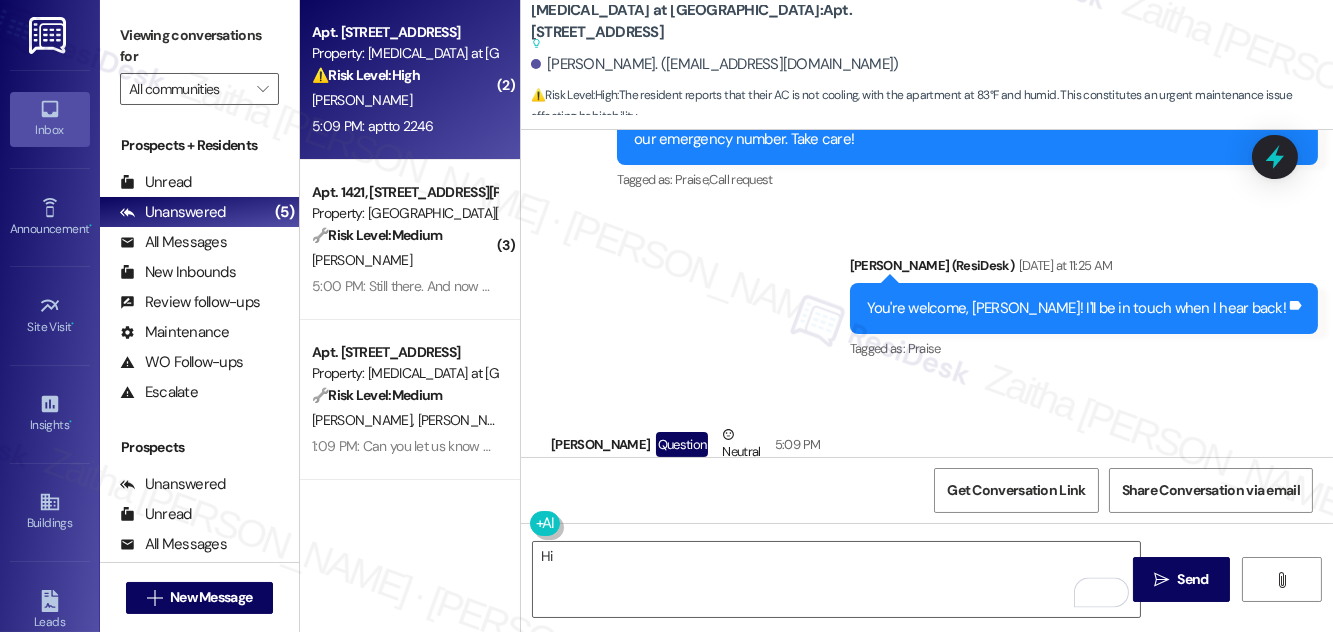 click on "[PERSON_NAME] Question   Neutral 5:09 PM" at bounding box center [901, 448] 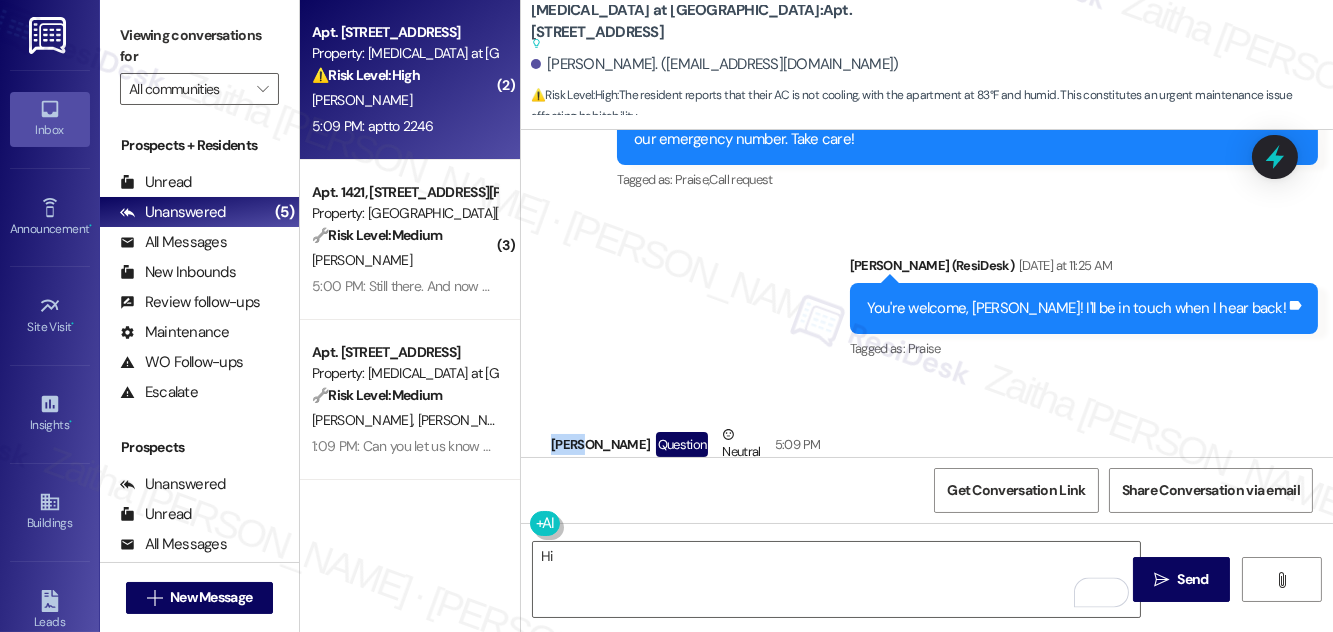 click on "[PERSON_NAME] Question   Neutral 5:09 PM" at bounding box center [901, 448] 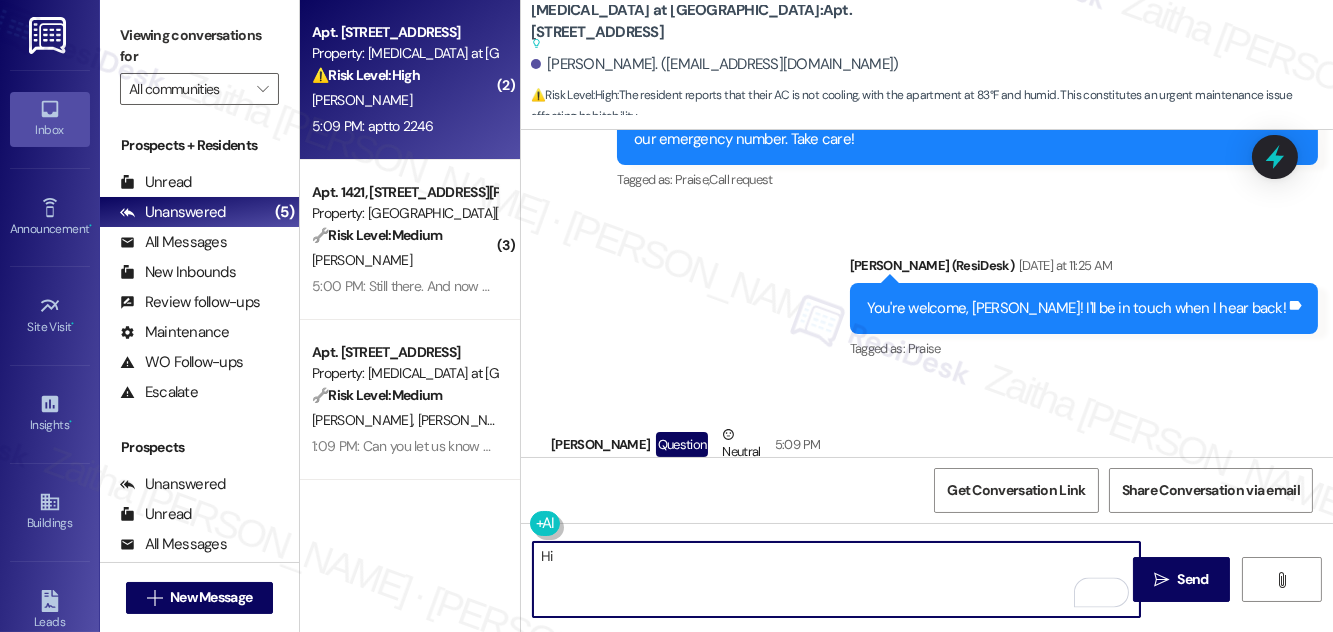 click on "Hi" at bounding box center [836, 579] 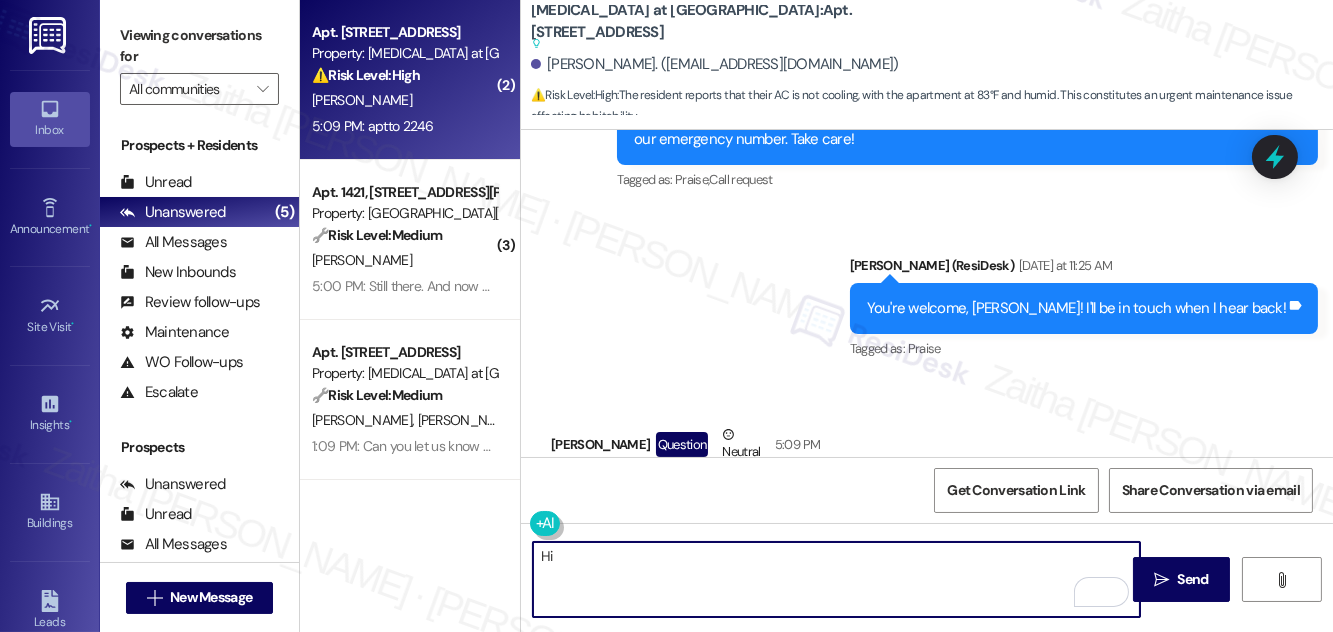 paste on "[PERSON_NAME]" 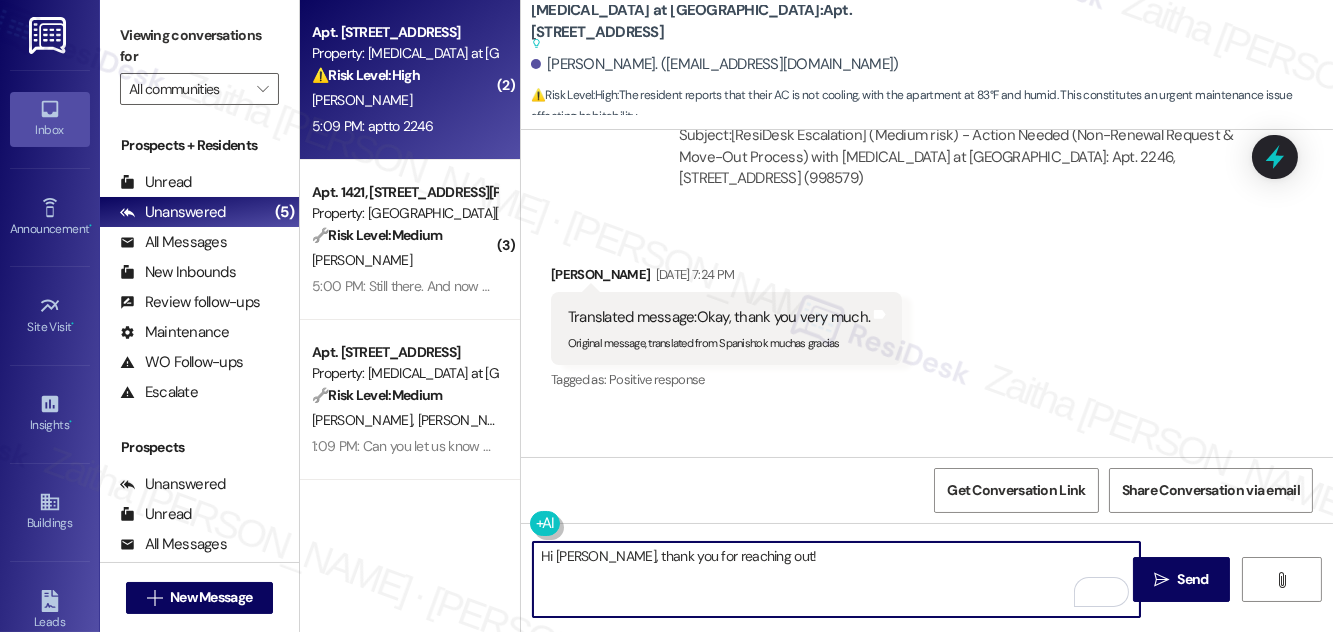 scroll, scrollTop: 12794, scrollLeft: 0, axis: vertical 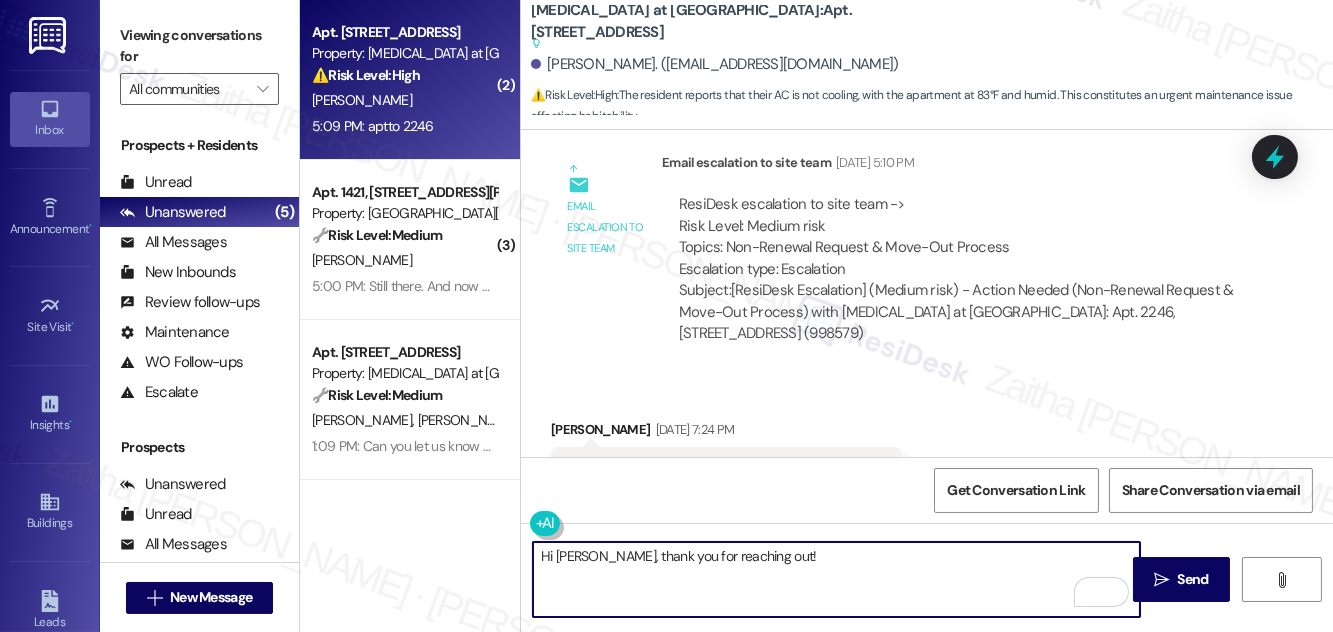 paste on "I’m sorry to hear about the AC not cooling properly" 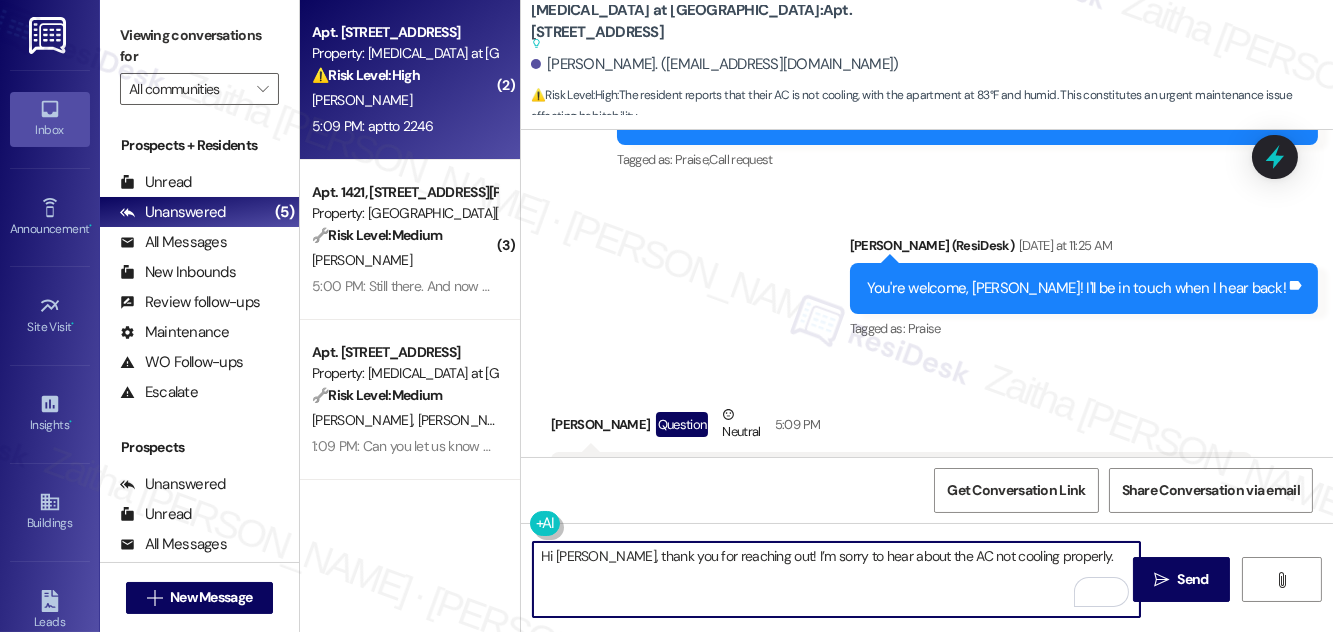 scroll, scrollTop: 13339, scrollLeft: 0, axis: vertical 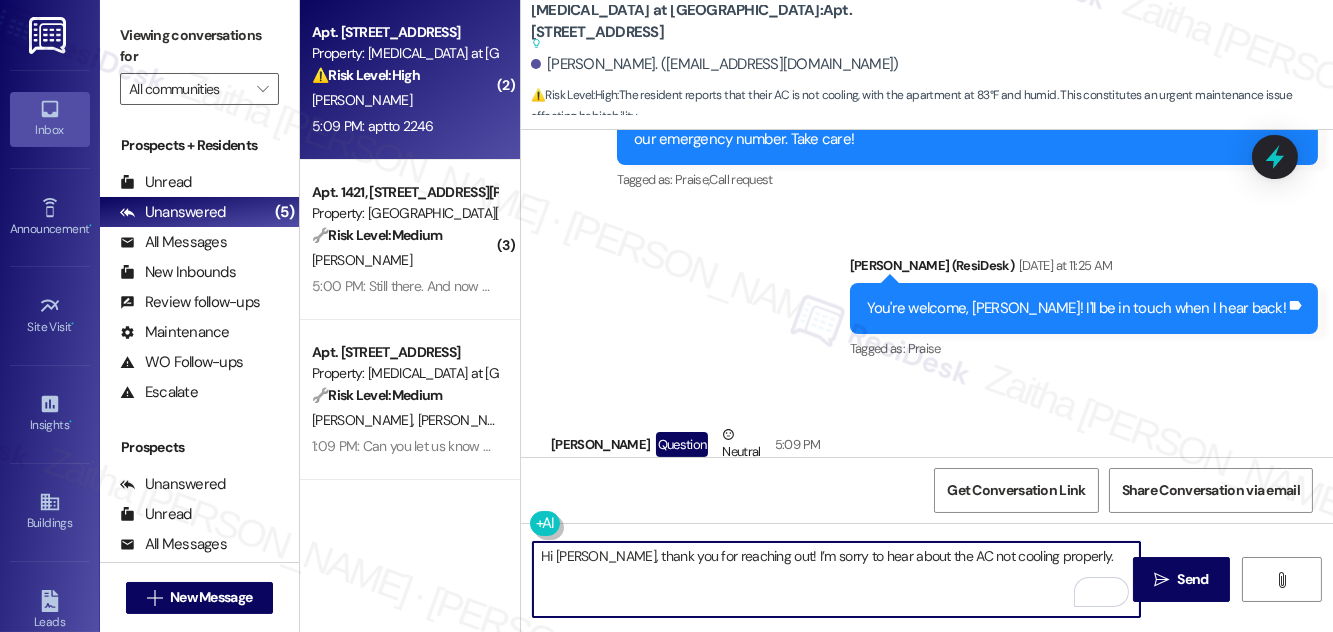 paste on "have you already submitted a work order for this?" 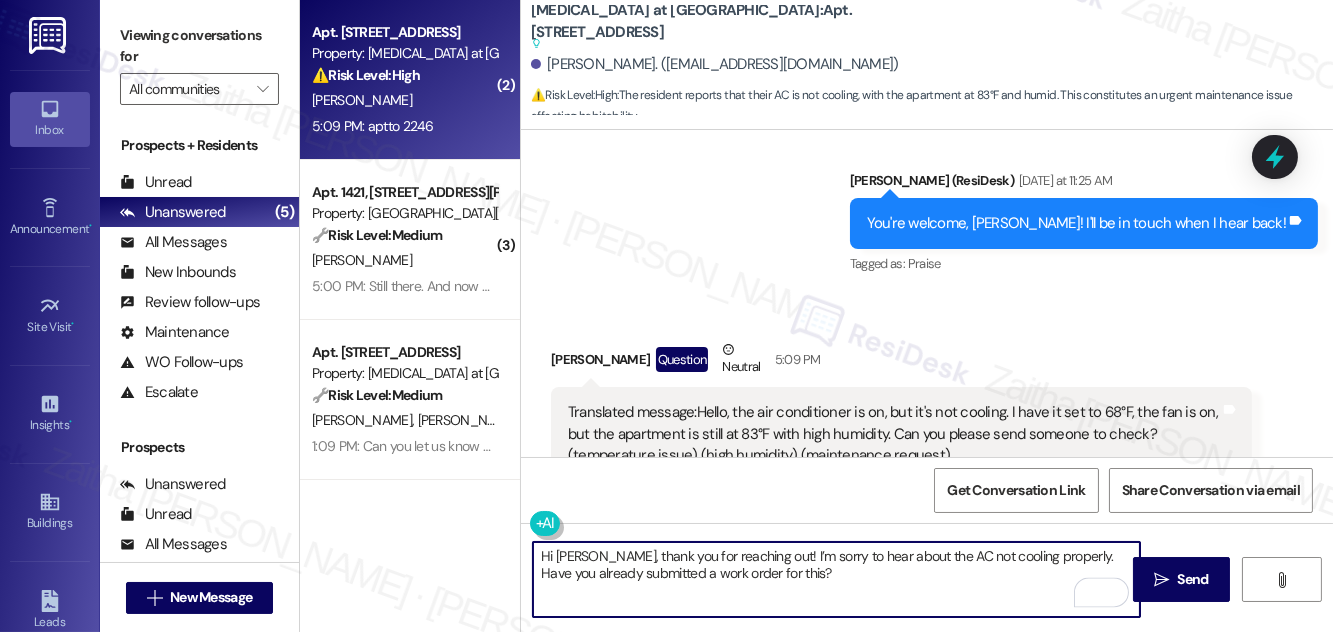 scroll, scrollTop: 13521, scrollLeft: 0, axis: vertical 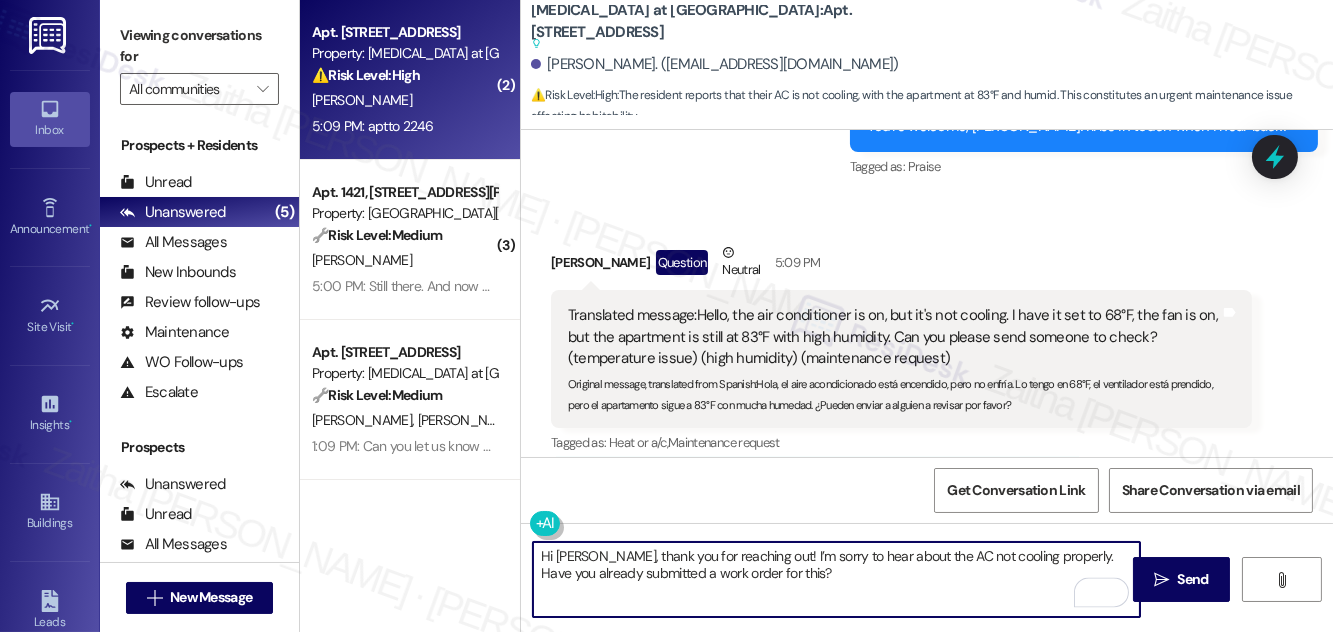 click on "Hi [PERSON_NAME], thank you for reaching out! I’m sorry to hear about the AC not cooling properly. Have you already submitted a work order for this?" at bounding box center (836, 579) 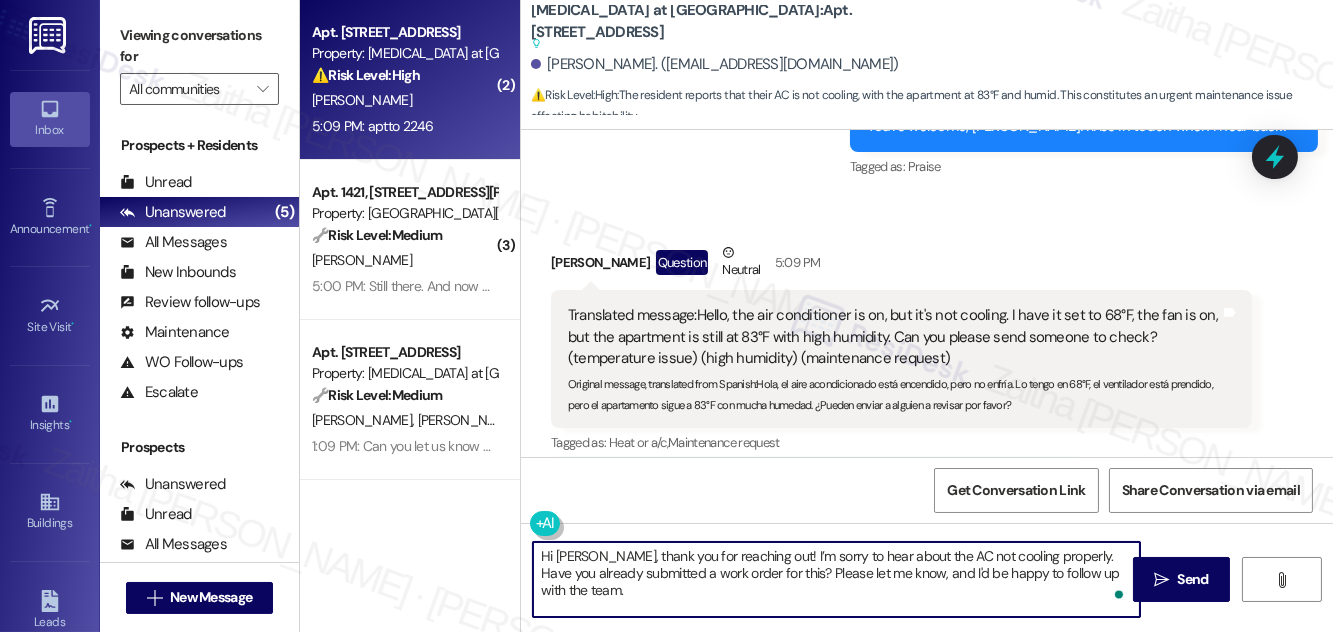 click on "Hi [PERSON_NAME], thank you for reaching out! I’m sorry to hear about the AC not cooling properly. Have you already submitted a work order for this? Please let me know, and I'd be happy to follow up with the team." at bounding box center [836, 579] 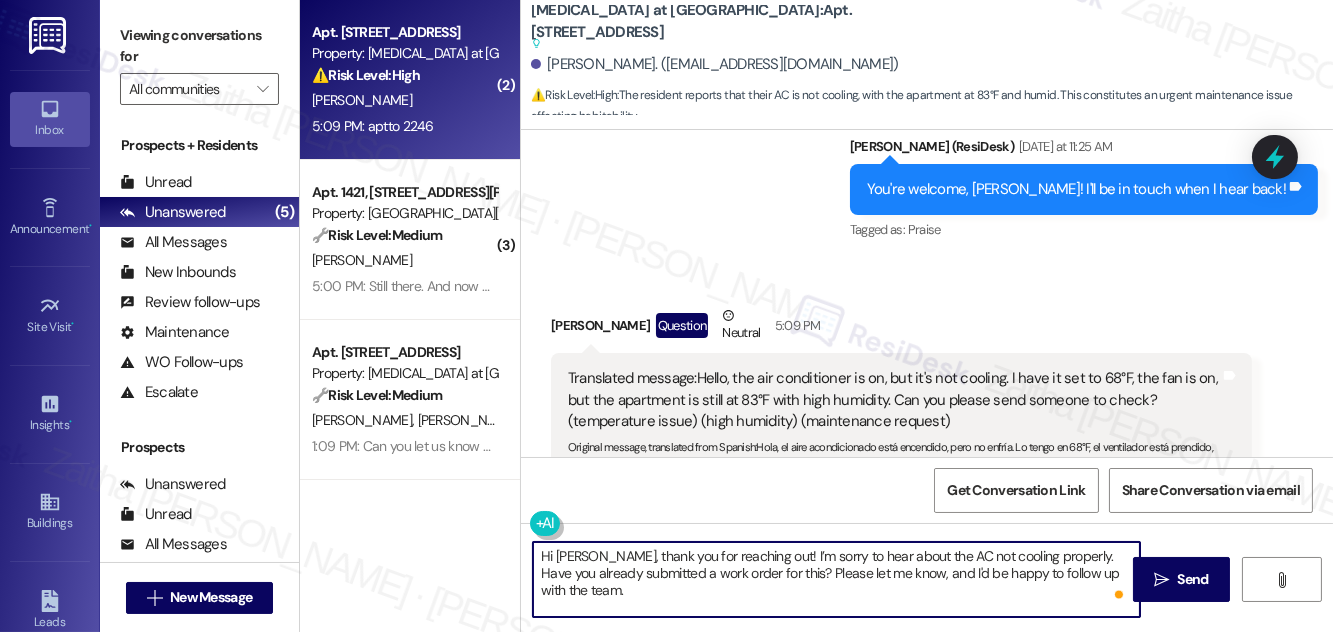 scroll, scrollTop: 13430, scrollLeft: 0, axis: vertical 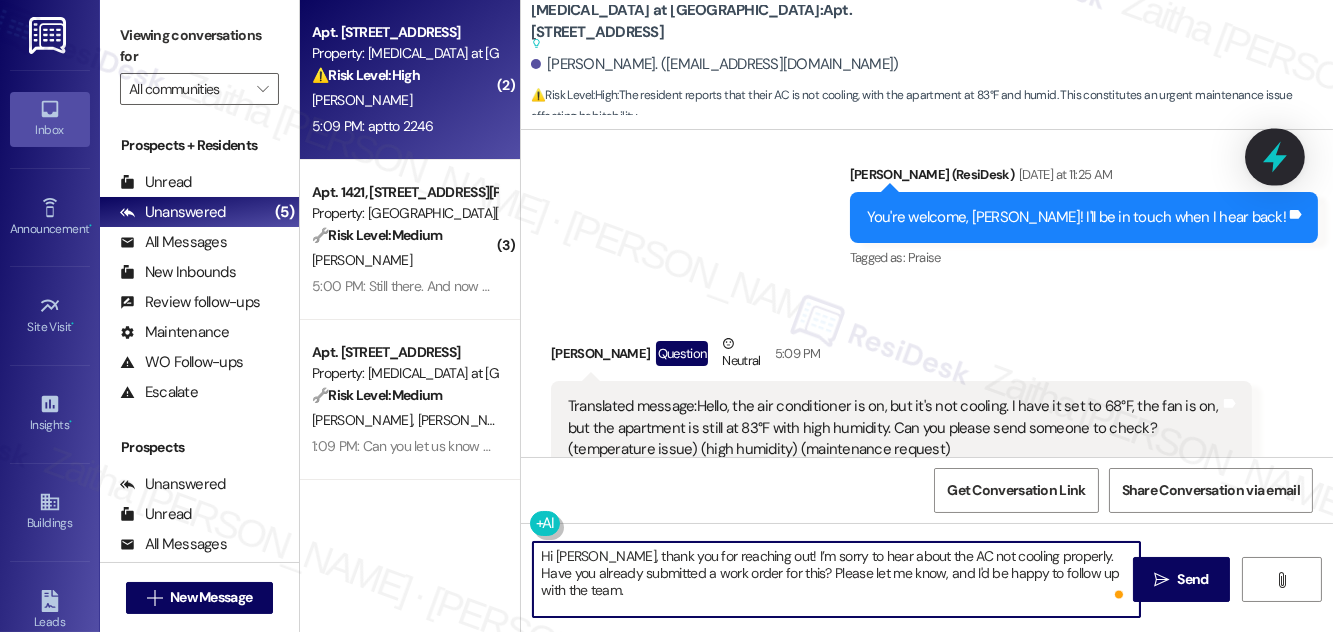 type on "Hi [PERSON_NAME], thank you for reaching out! I’m sorry to hear about the AC not cooling properly. Have you already submitted a work order for this? Please let me know, and I'd be happy to follow up with the team." 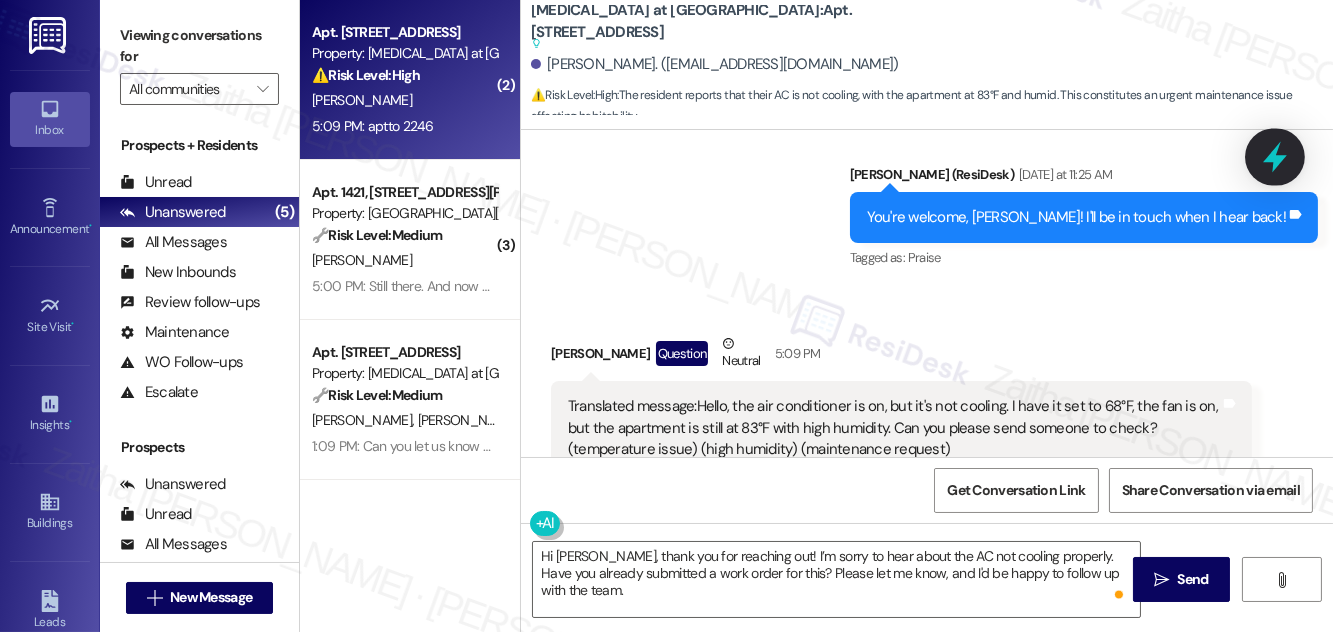 click 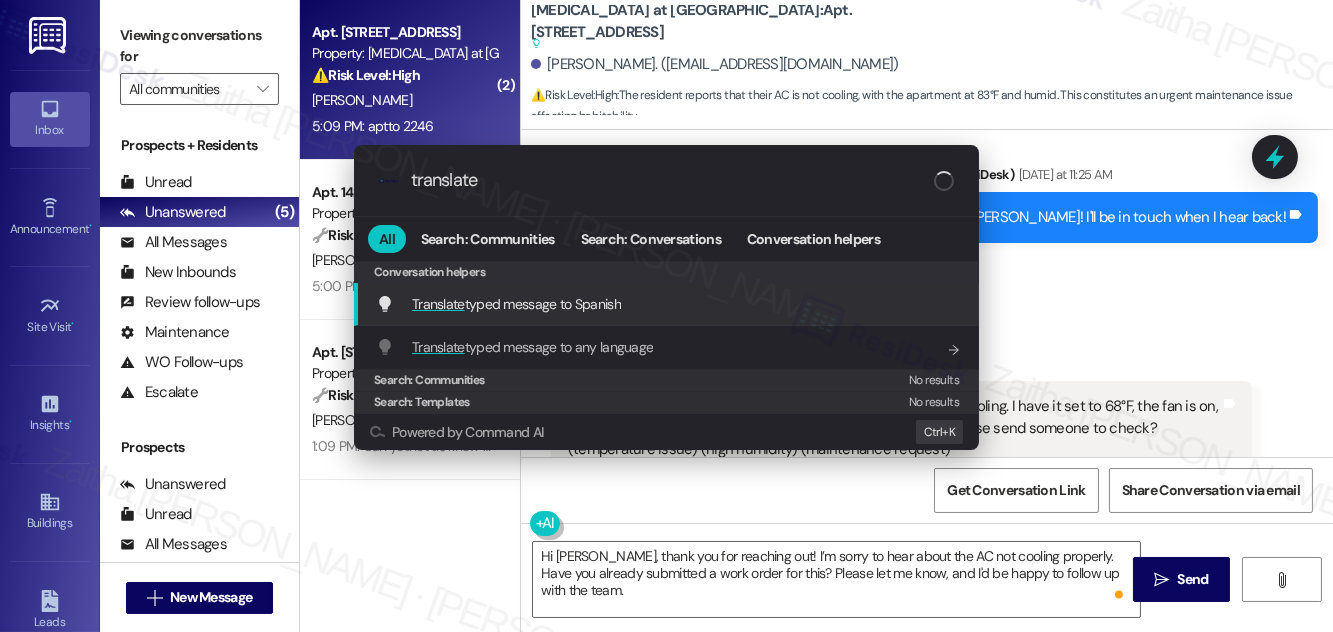 type on "translate" 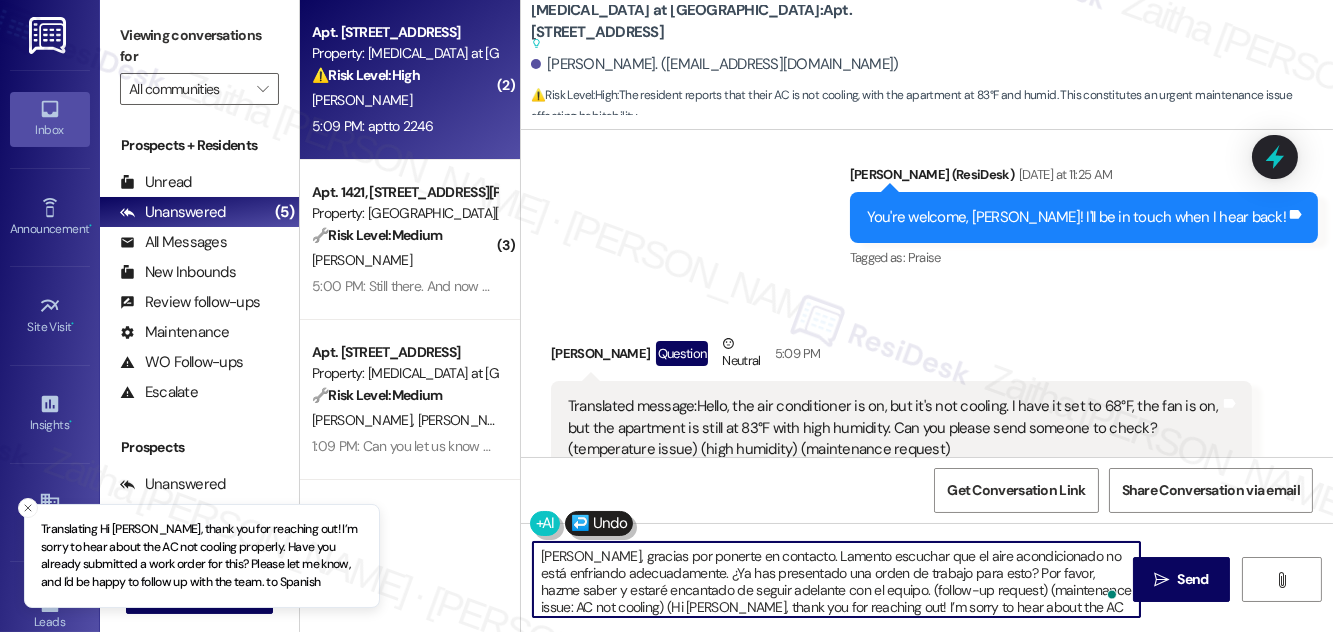 type on "[PERSON_NAME], gracias por ponerte en contacto. Lamento escuchar que el aire acondicionado no está enfriando adecuadamente. ¿Ya has presentado una orden de trabajo para esto? Por favor, hazme saber y estaré encantado de seguir adelante con el equipo. (follow-up request) (maintenance issue: AC not cooling) (Hi [PERSON_NAME], thank you for reaching out! I’m sorry to hear about the AC not cooling properly. Have you already submitted a work order for this? Please let me know, and I'd be happy to follow up with the team.)" 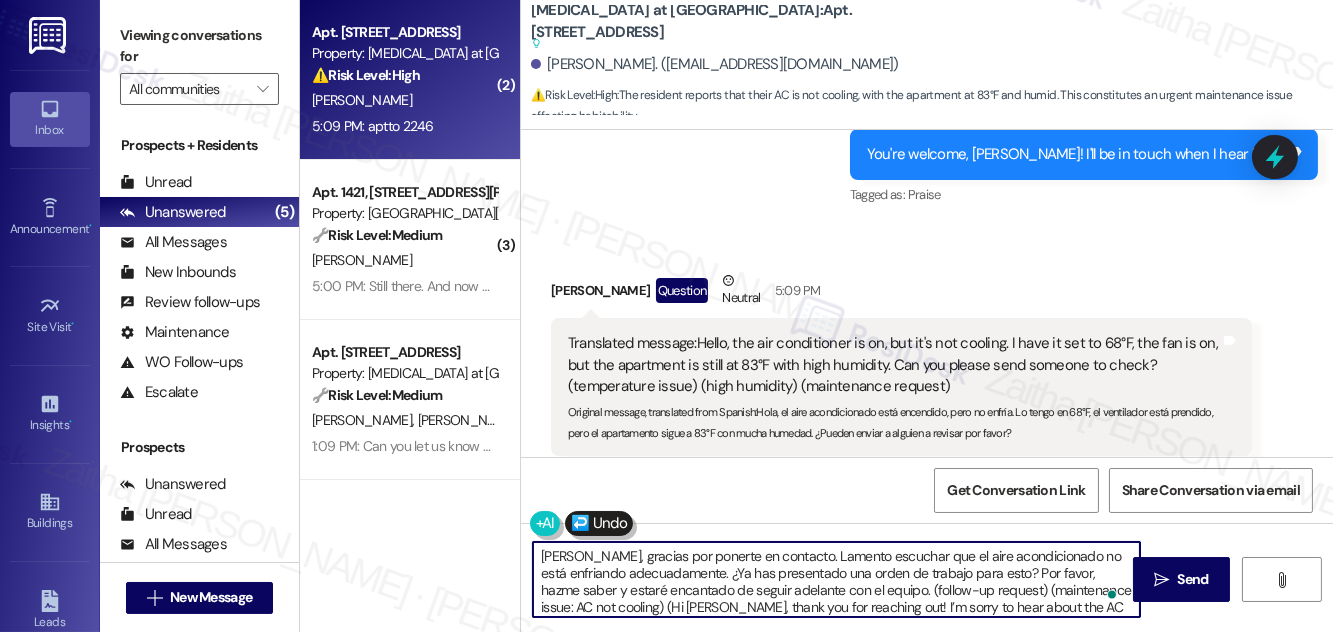 scroll, scrollTop: 13521, scrollLeft: 0, axis: vertical 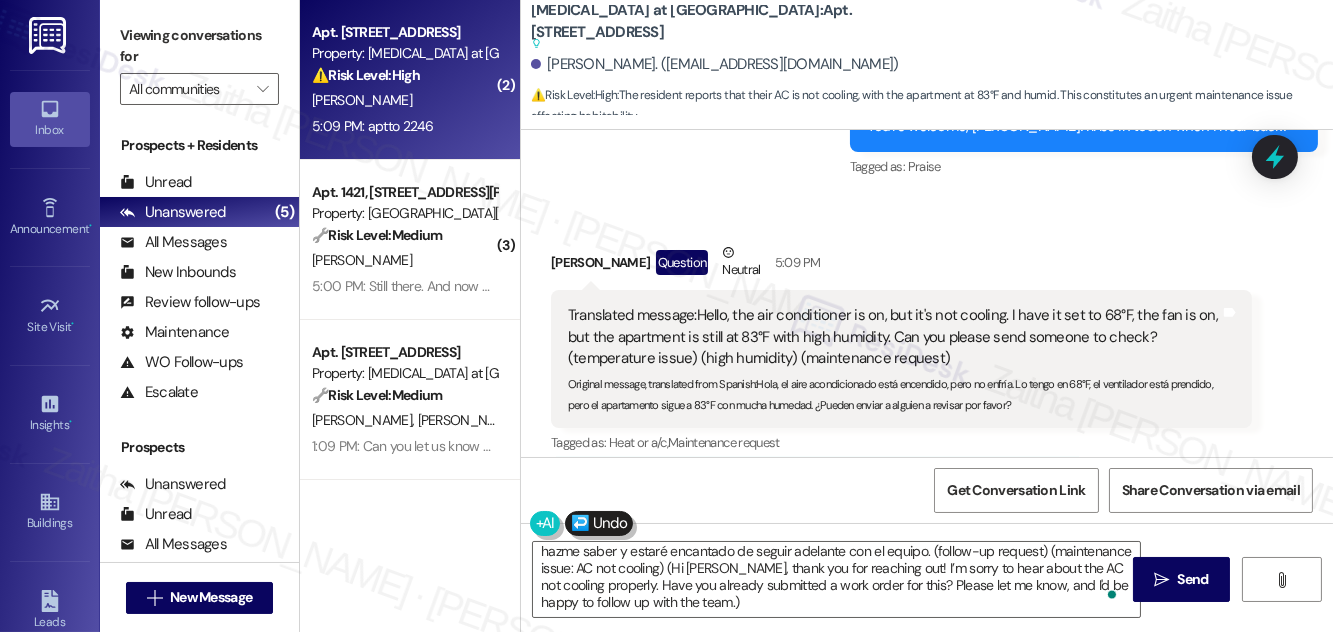 drag, startPoint x: 1182, startPoint y: 578, endPoint x: 1187, endPoint y: 555, distance: 23.537205 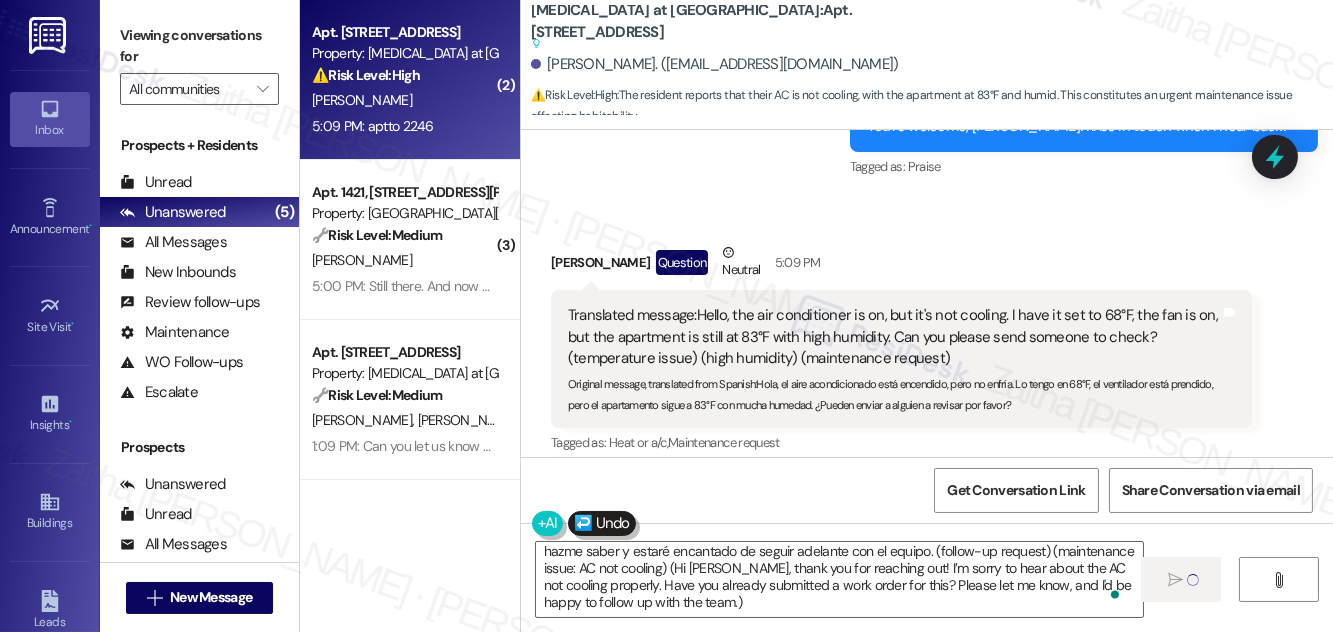 type 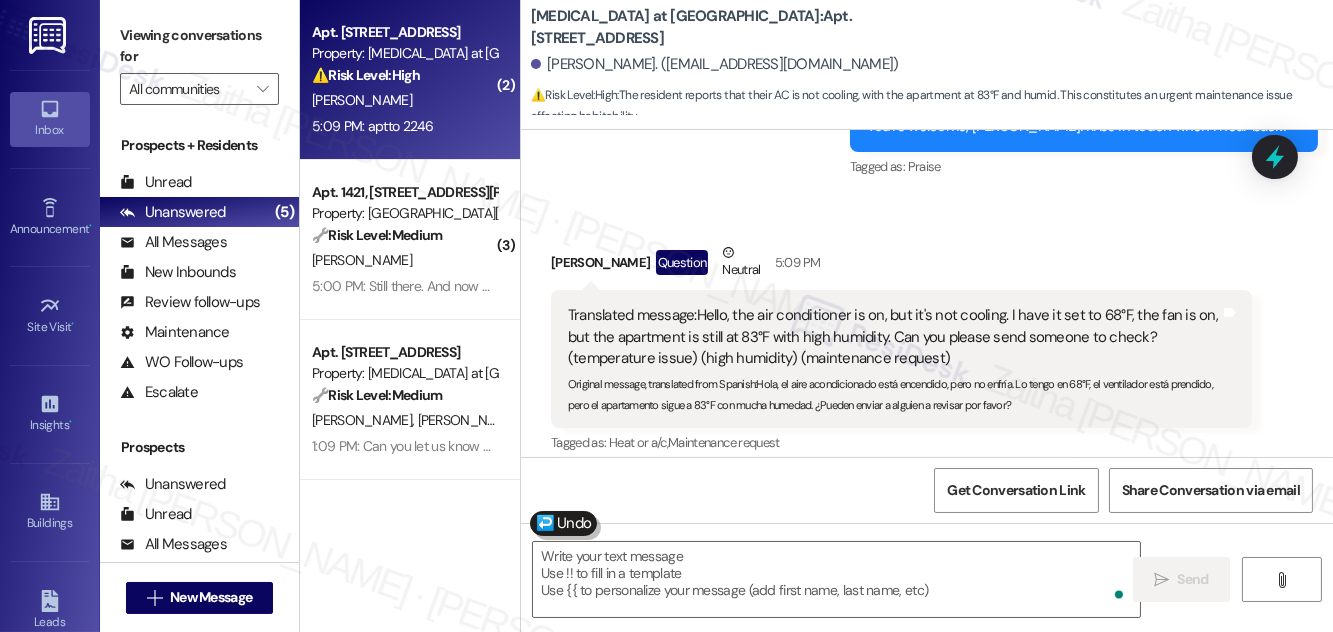 scroll, scrollTop: 0, scrollLeft: 0, axis: both 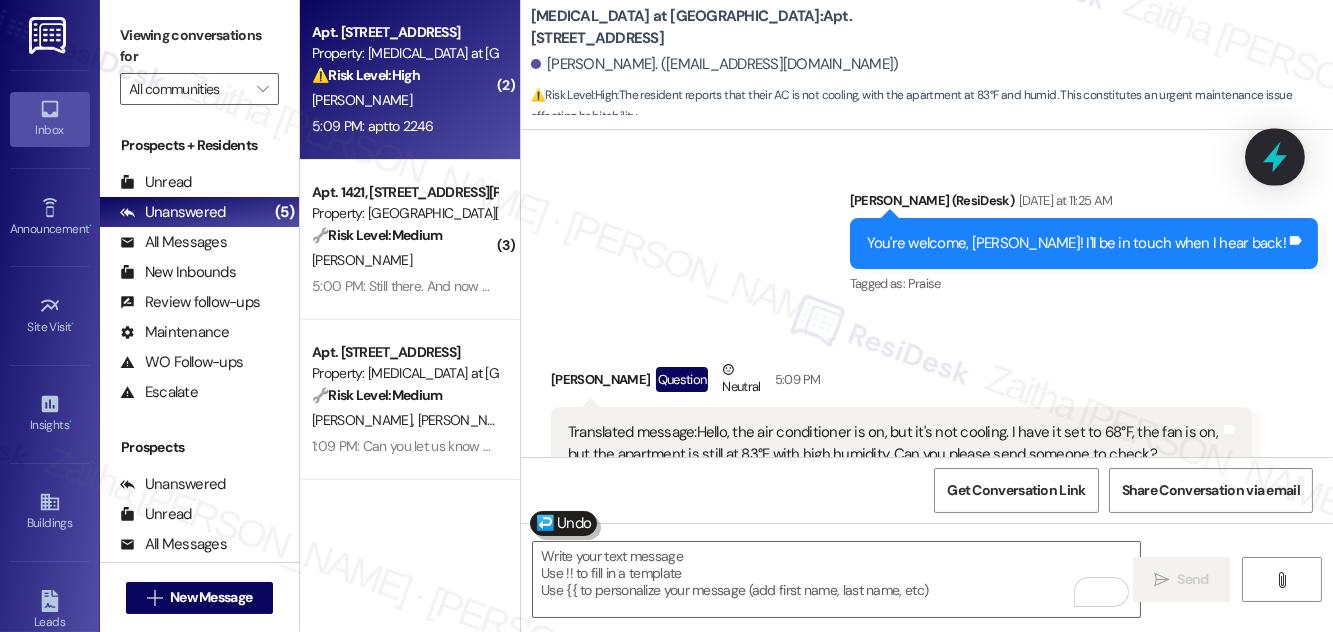 click 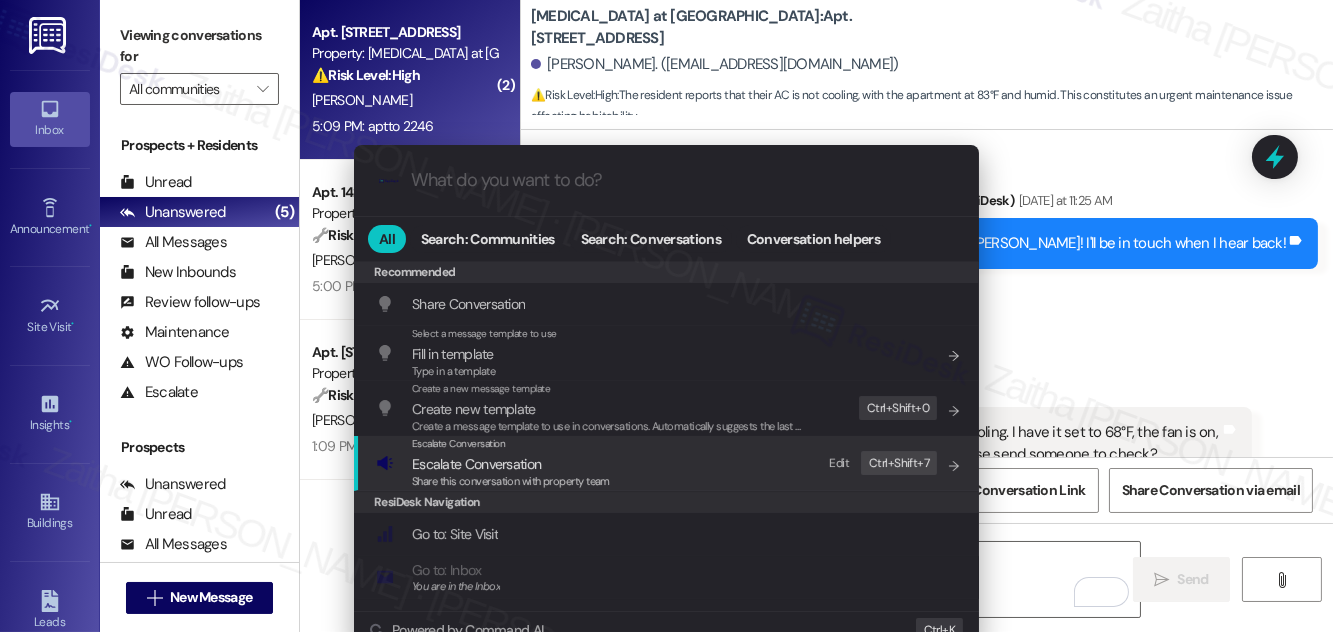 click on "Escalate Conversation" at bounding box center (476, 464) 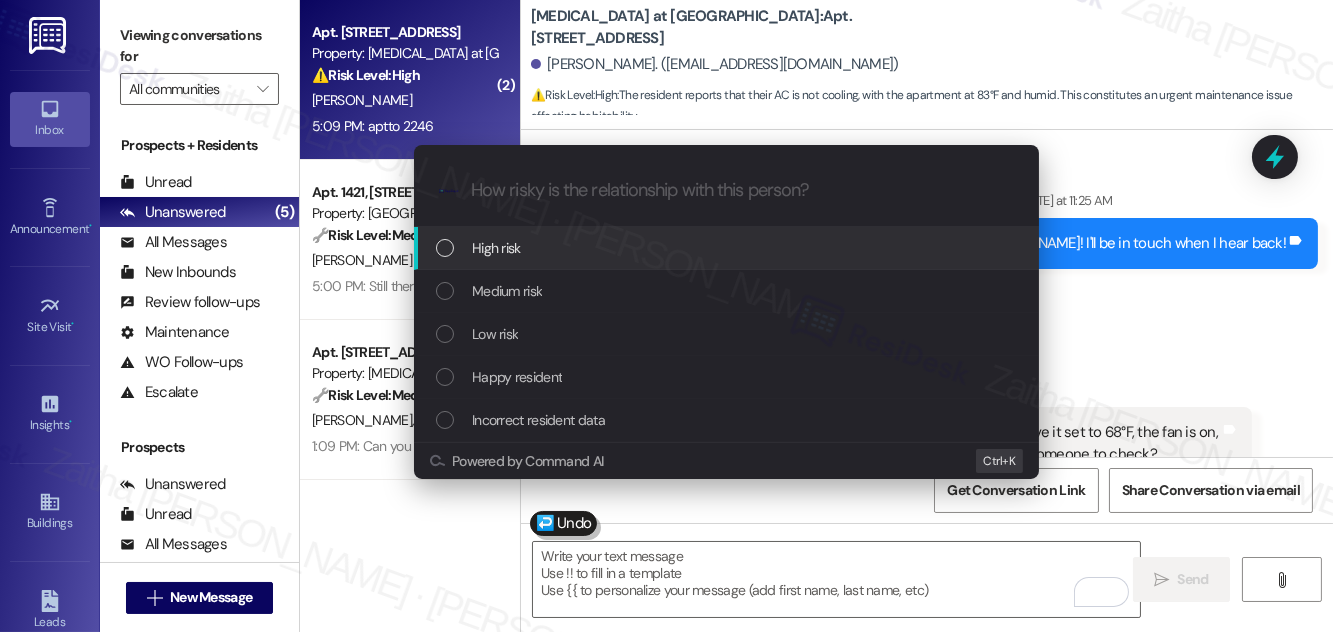 click on "High risk" at bounding box center [726, 248] 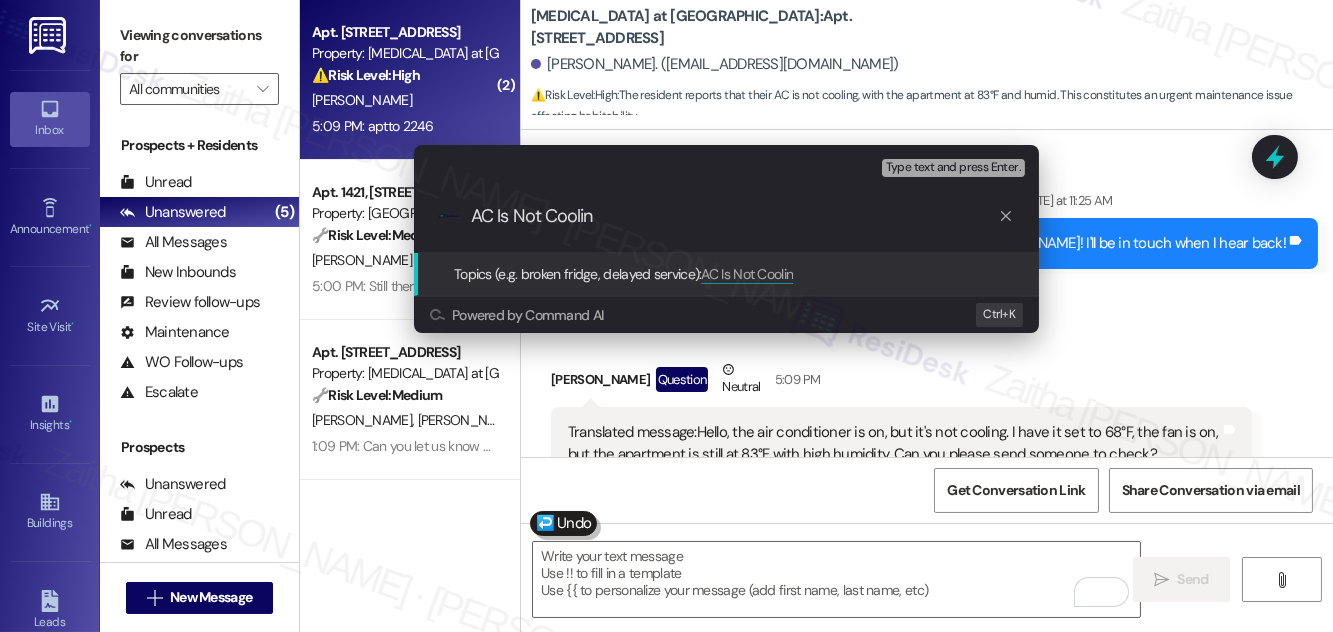 type on "AC Is Not Cooling" 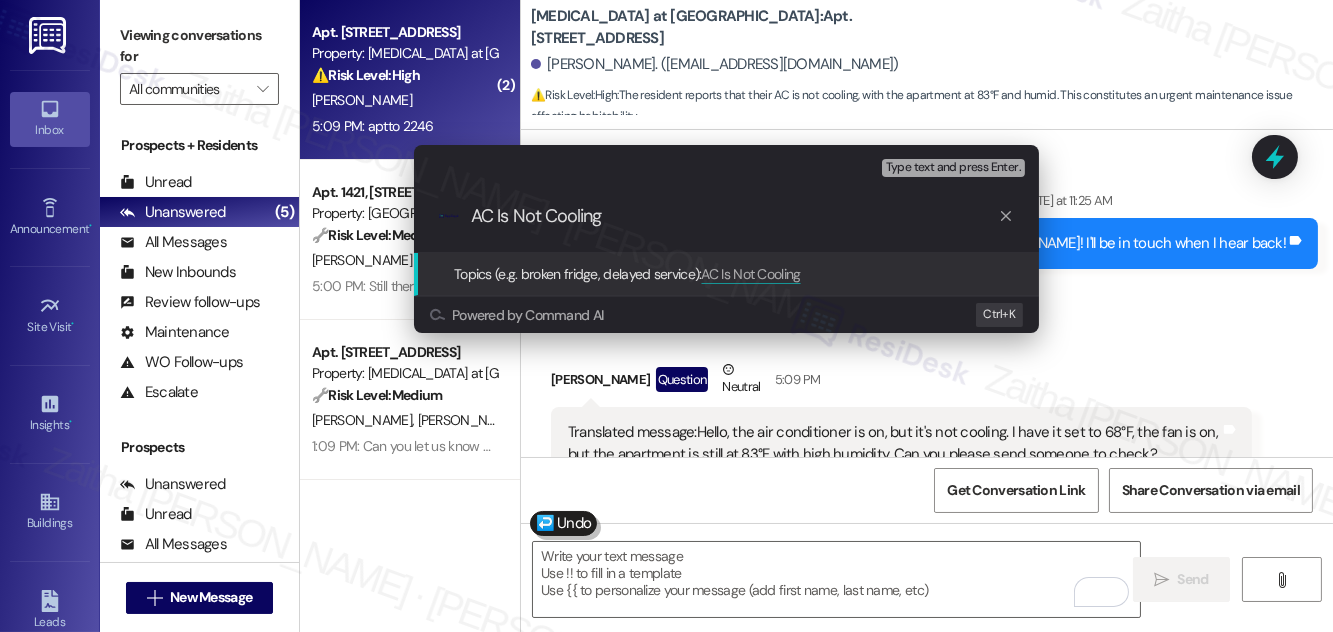 type 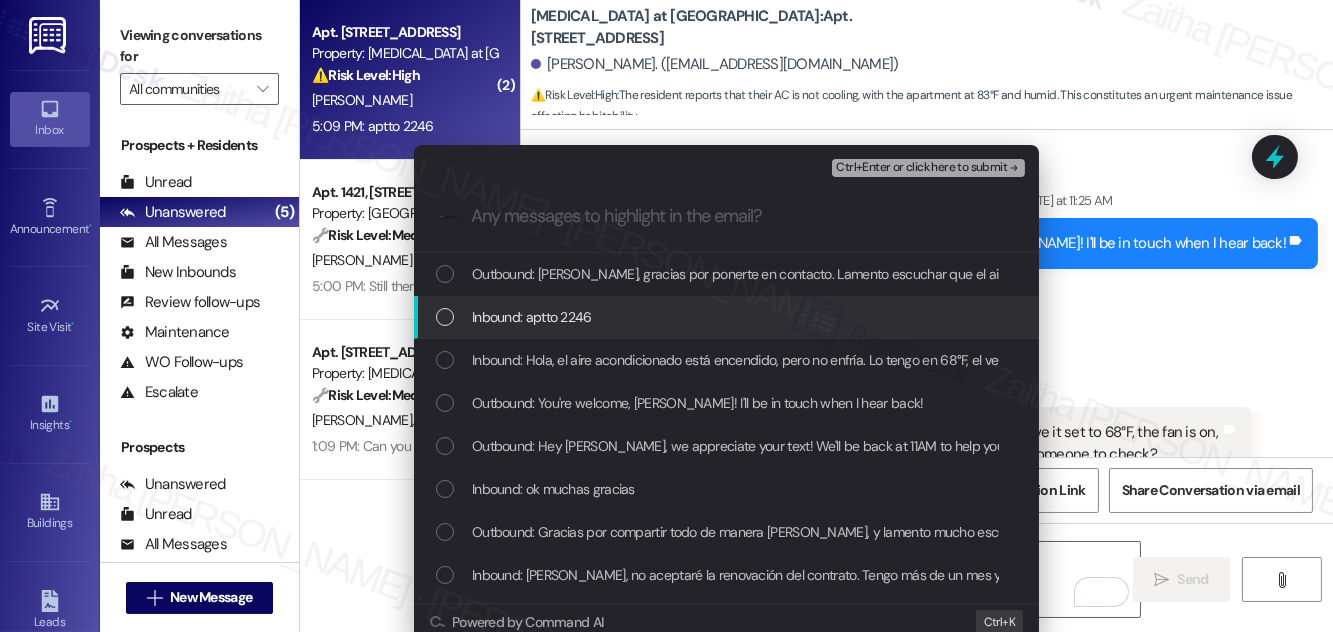 click at bounding box center [445, 317] 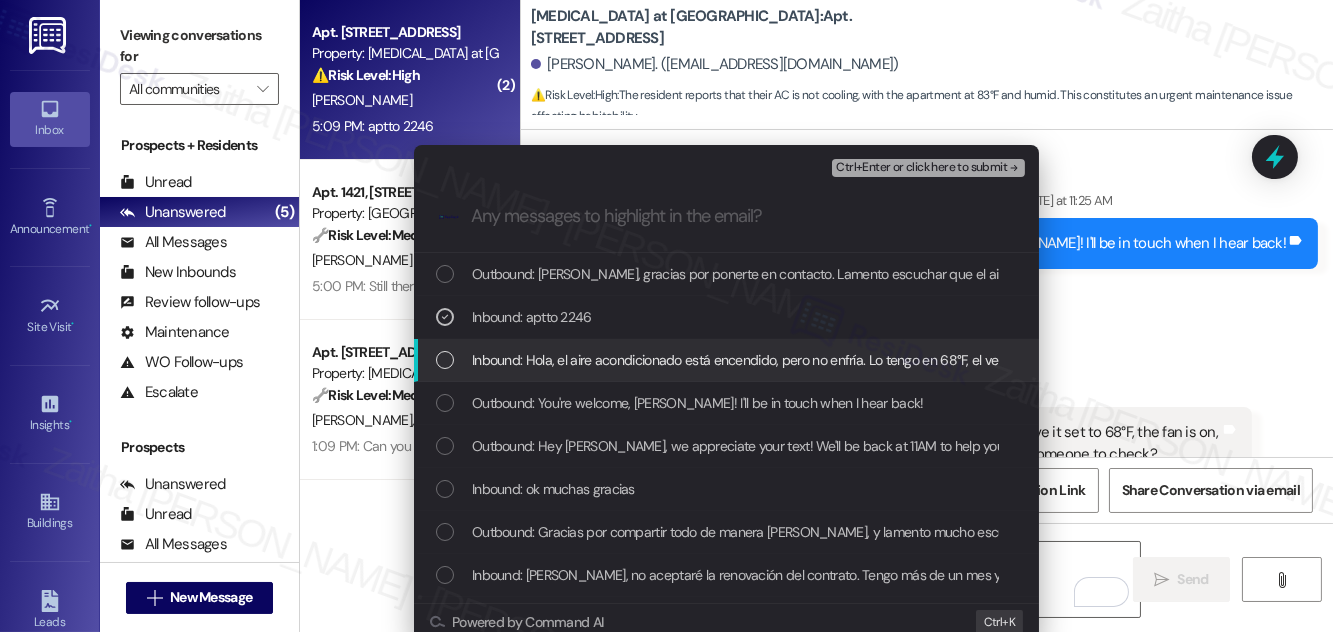 click at bounding box center (445, 360) 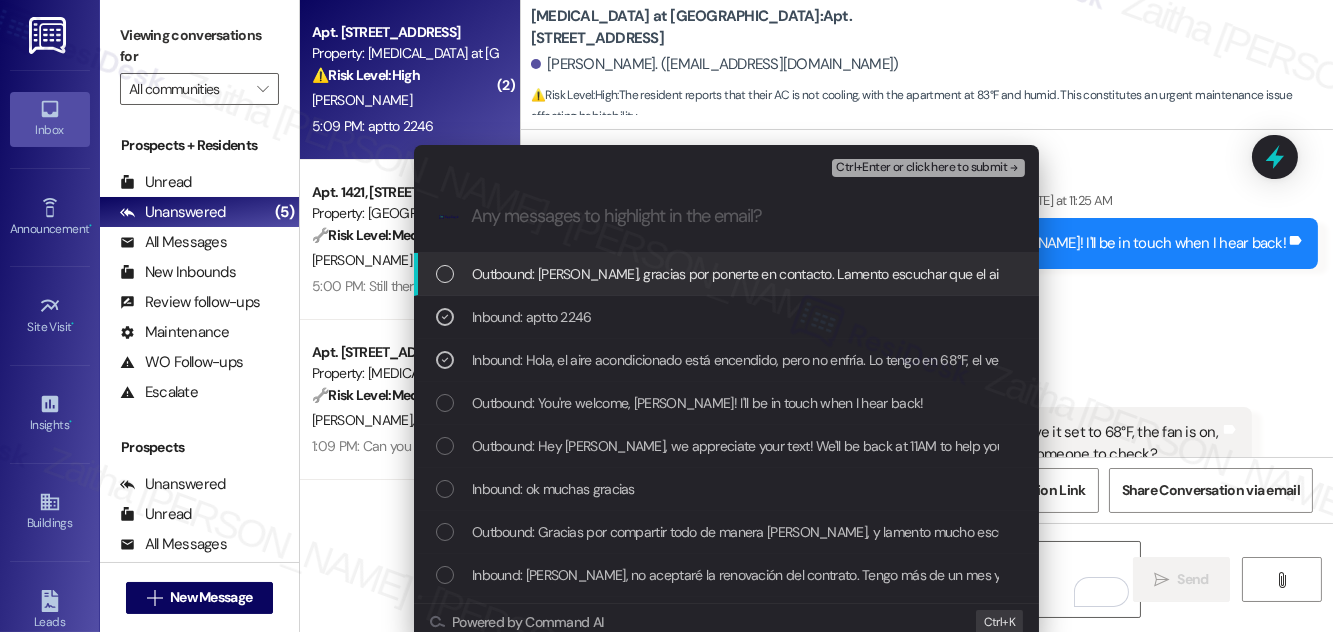 click on "Ctrl+Enter or click here to submit" at bounding box center (921, 168) 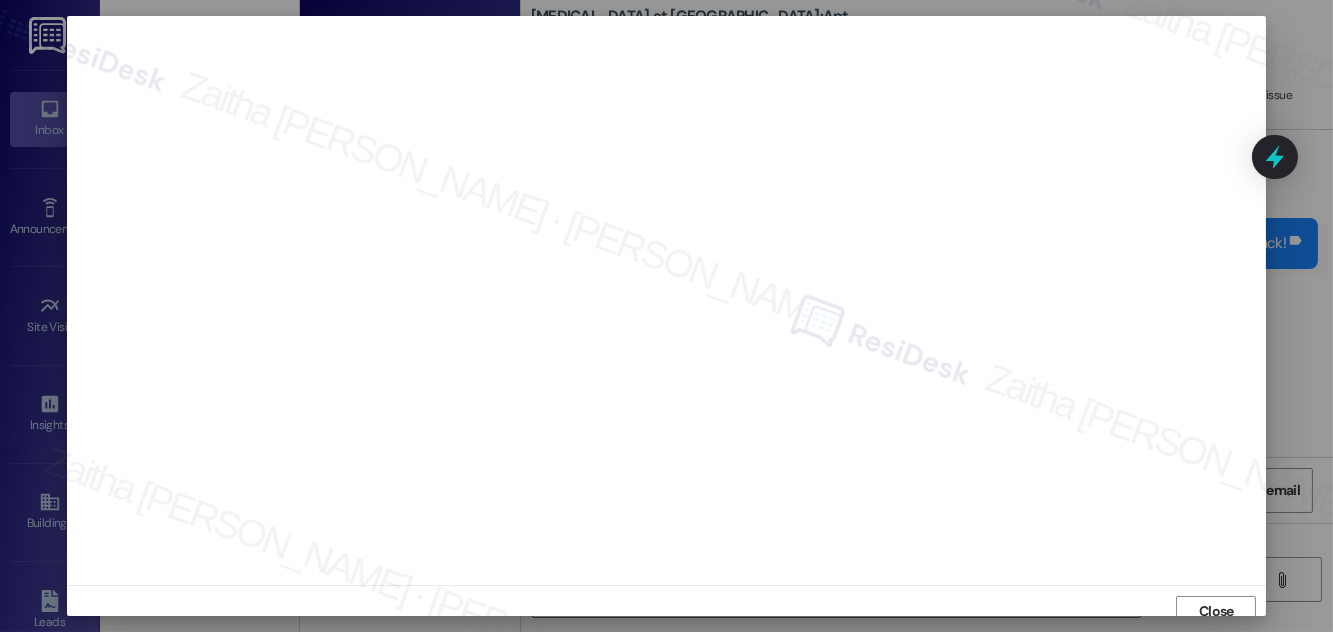 scroll, scrollTop: 11, scrollLeft: 0, axis: vertical 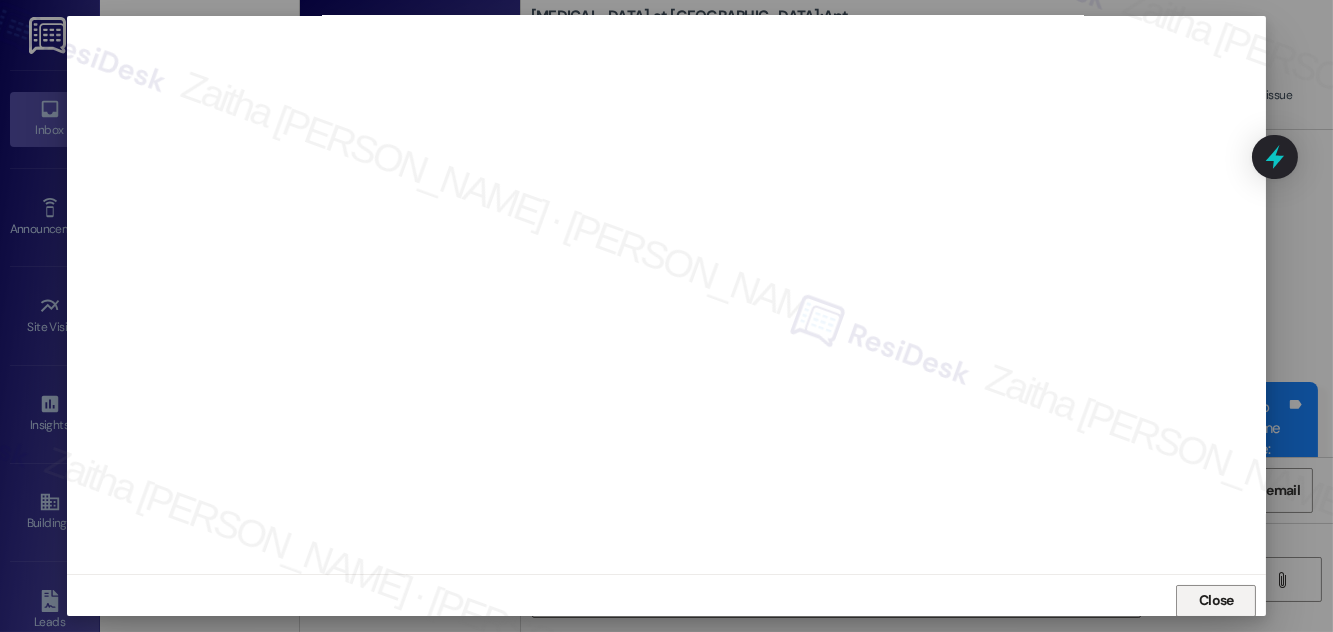 click on "Close" at bounding box center [1216, 600] 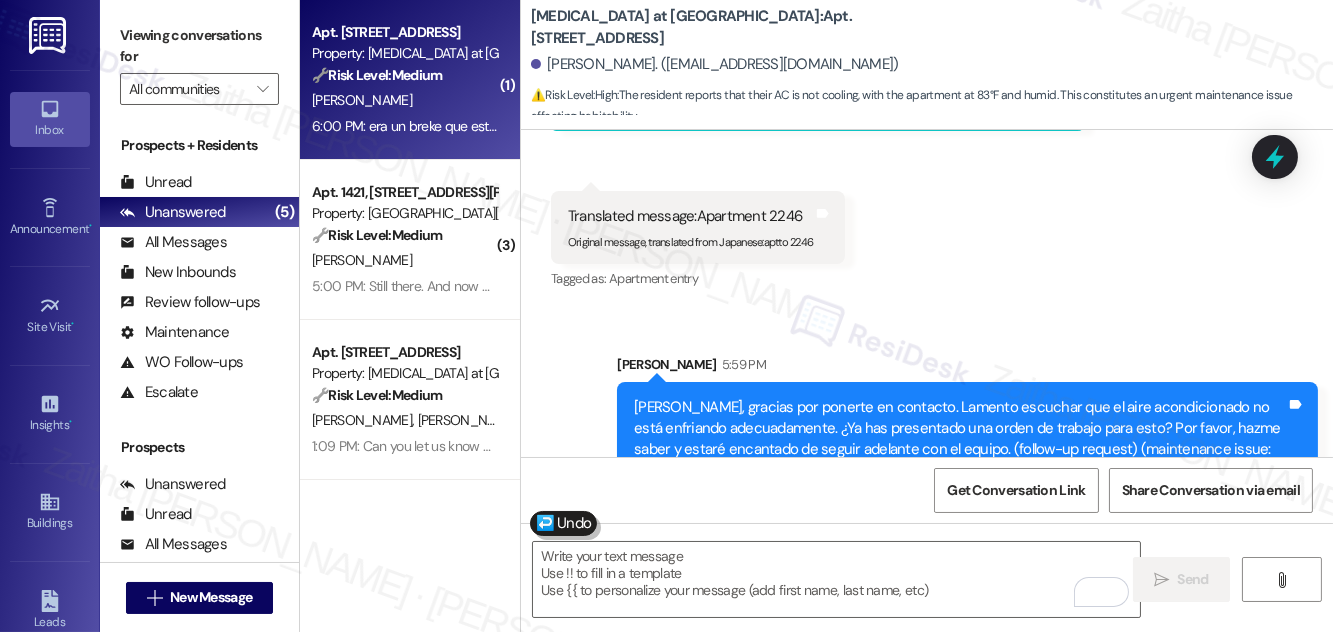 scroll, scrollTop: 13906, scrollLeft: 0, axis: vertical 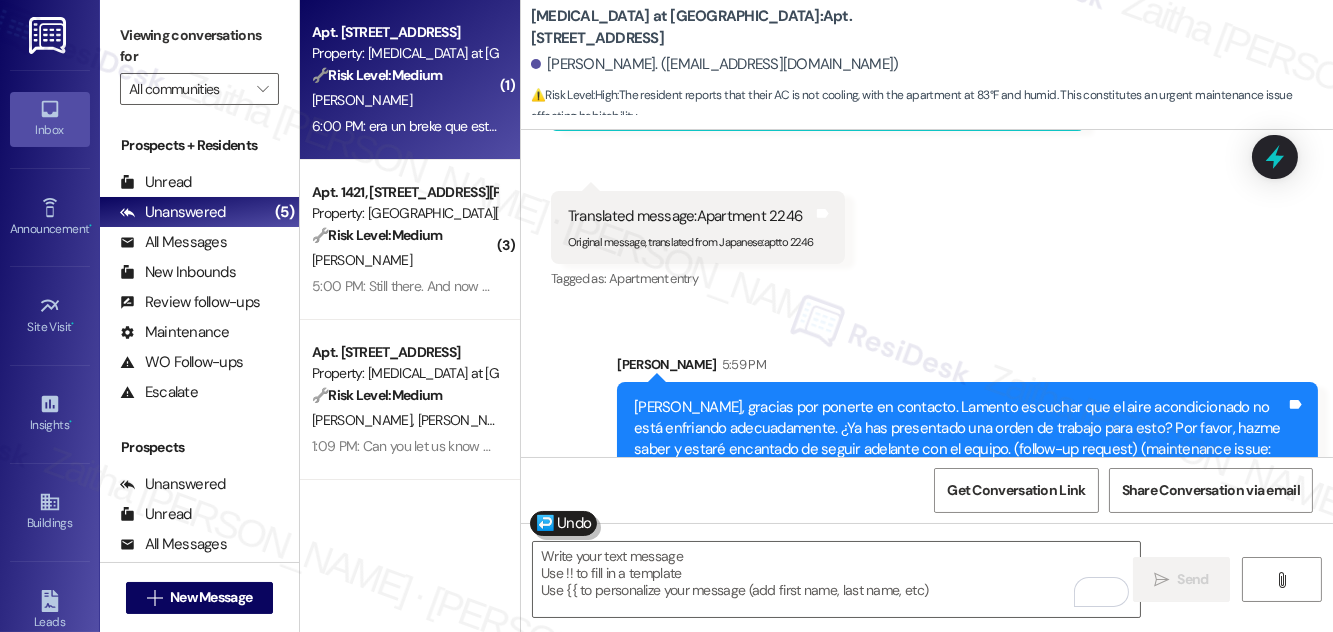click on "Received via SMS [PERSON_NAME] 6:00 PM era un breke que estaba mal puesto, ya todo esta bien lo pude acomodar gracias disculpe la molestia Tags and notes" at bounding box center [927, 624] 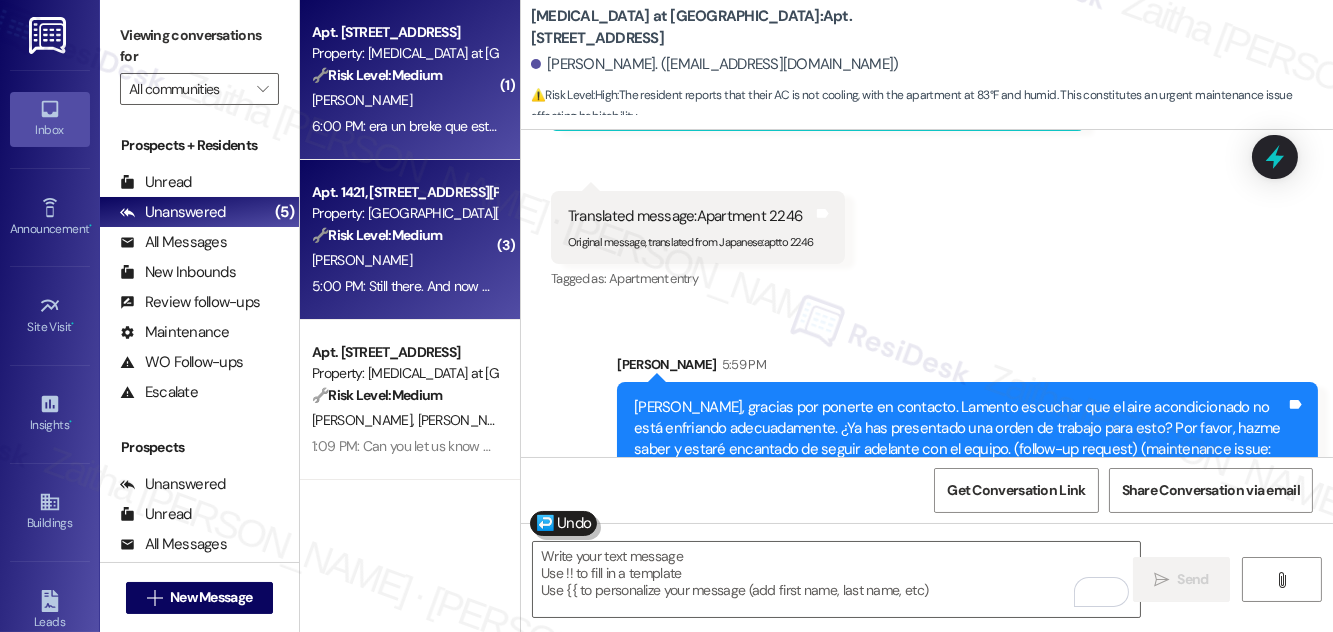 click on "[PERSON_NAME]" at bounding box center (404, 260) 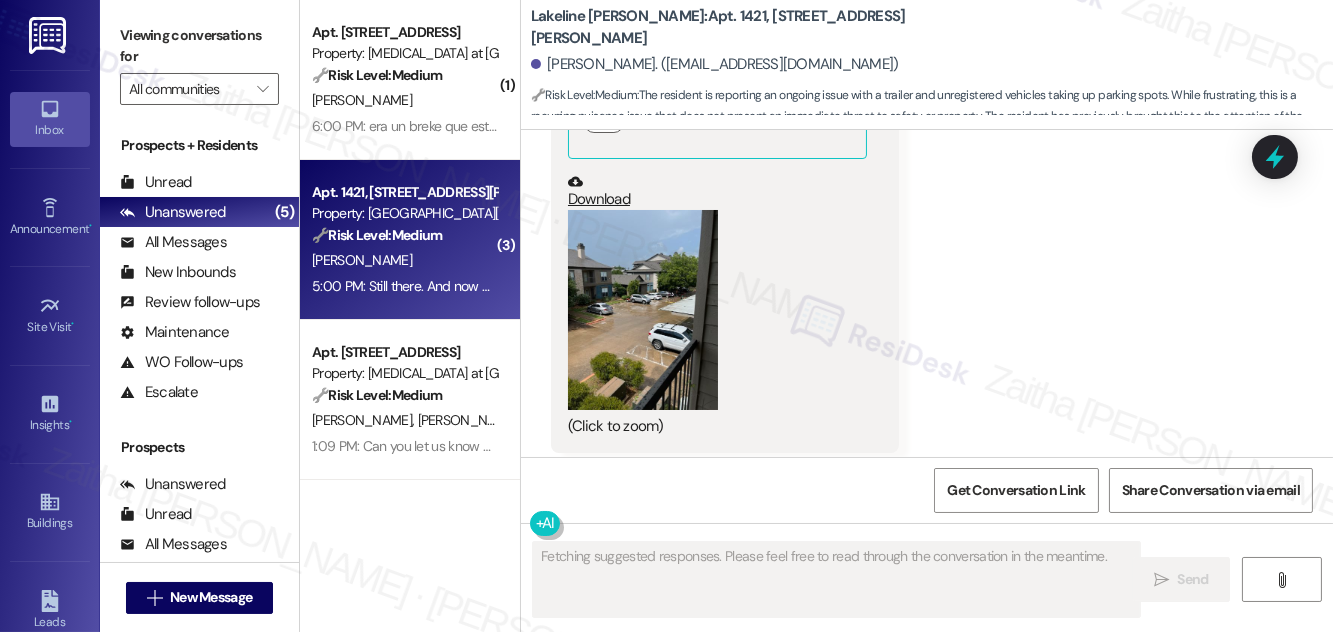 scroll, scrollTop: 6566, scrollLeft: 0, axis: vertical 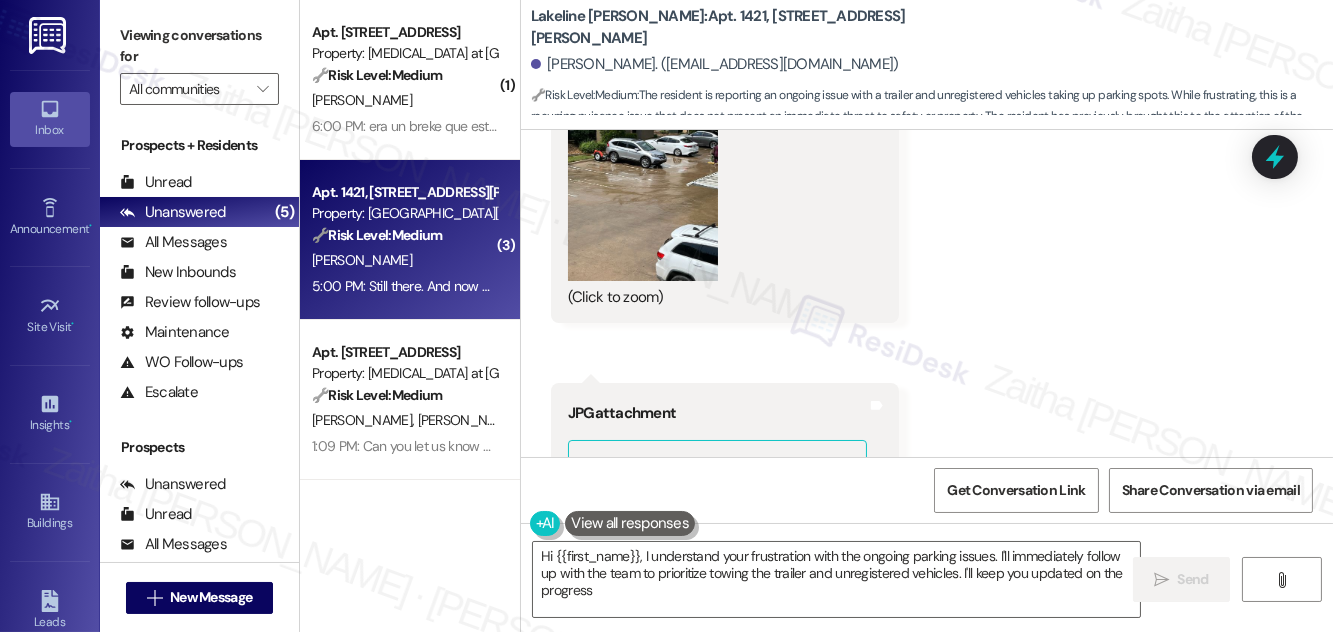 type on "Hi {{first_name}}, I understand your frustration with the ongoing parking issues. I'll immediately follow up with the team to prioritize towing the trailer and unregistered vehicles. I'll keep you updated on the progress!" 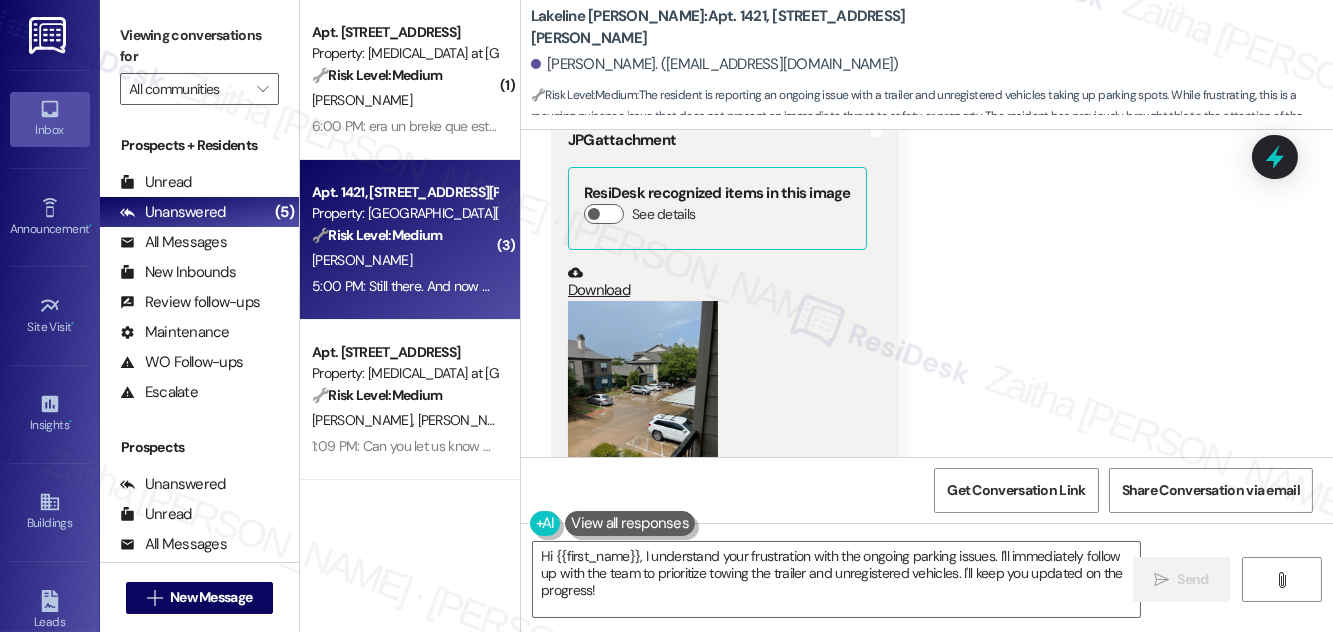 scroll, scrollTop: 6930, scrollLeft: 0, axis: vertical 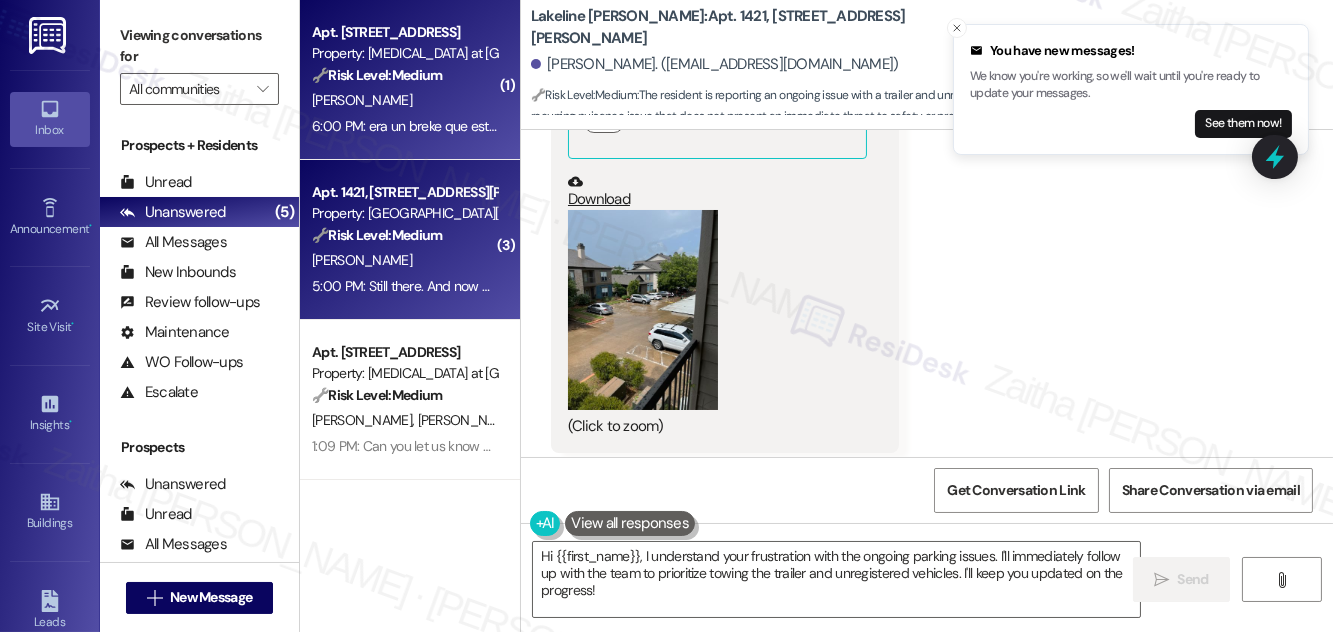 click on "[PERSON_NAME]" at bounding box center [404, 100] 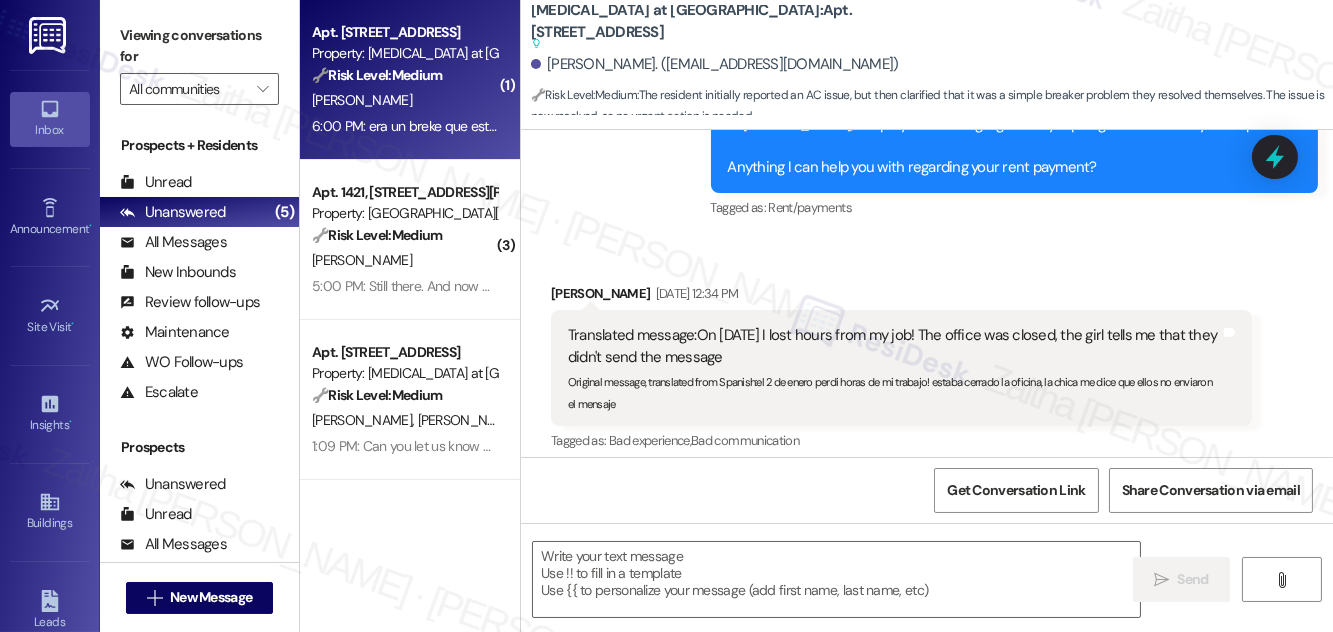 type on "Fetching suggested responses. Please feel free to read through the conversation in the meantime." 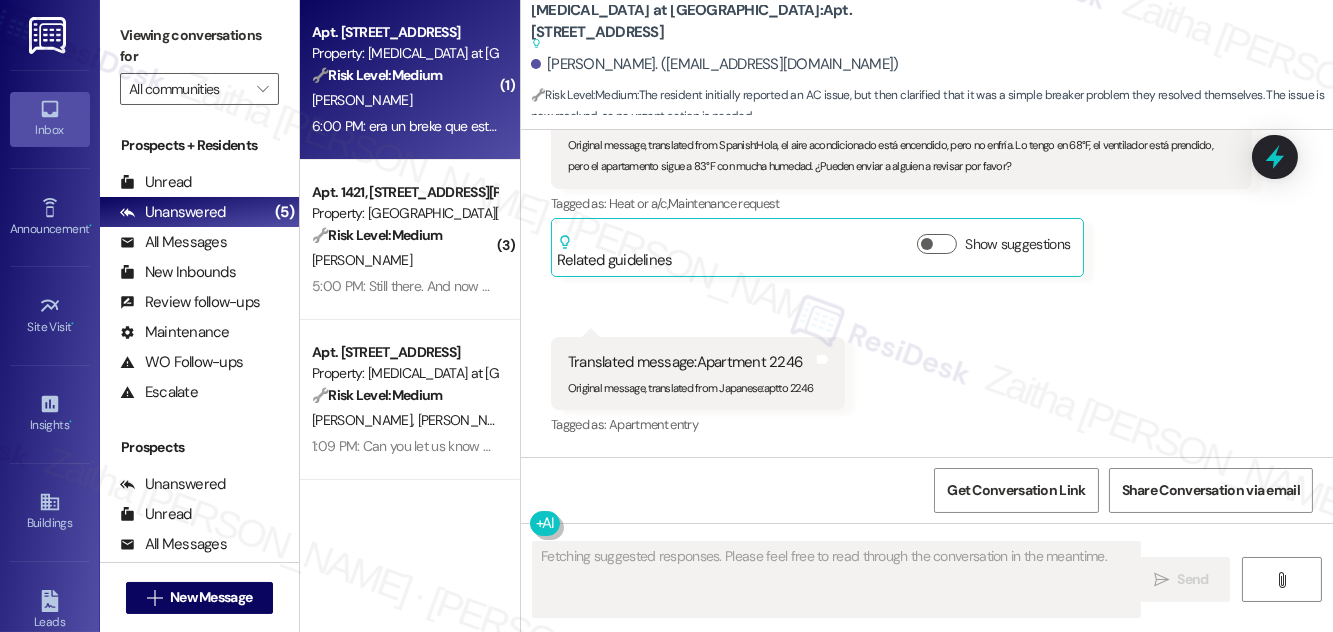 scroll, scrollTop: 14008, scrollLeft: 0, axis: vertical 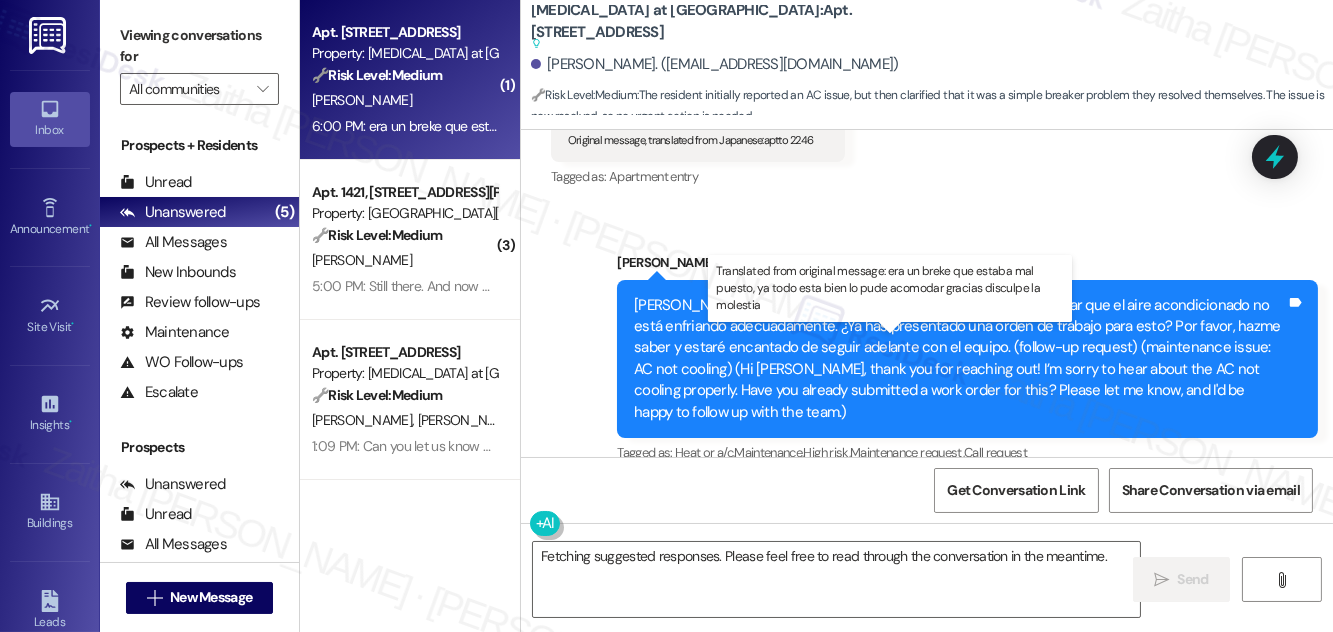drag, startPoint x: 698, startPoint y: 337, endPoint x: 913, endPoint y: 366, distance: 216.94699 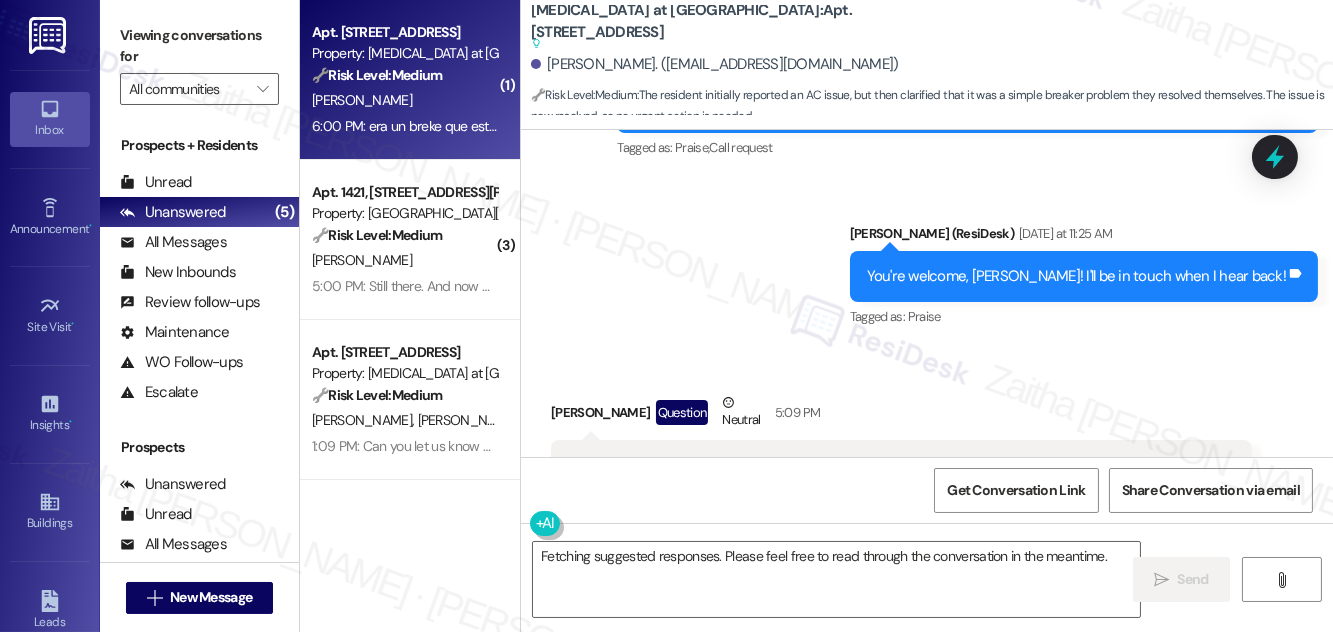 scroll, scrollTop: 13189, scrollLeft: 0, axis: vertical 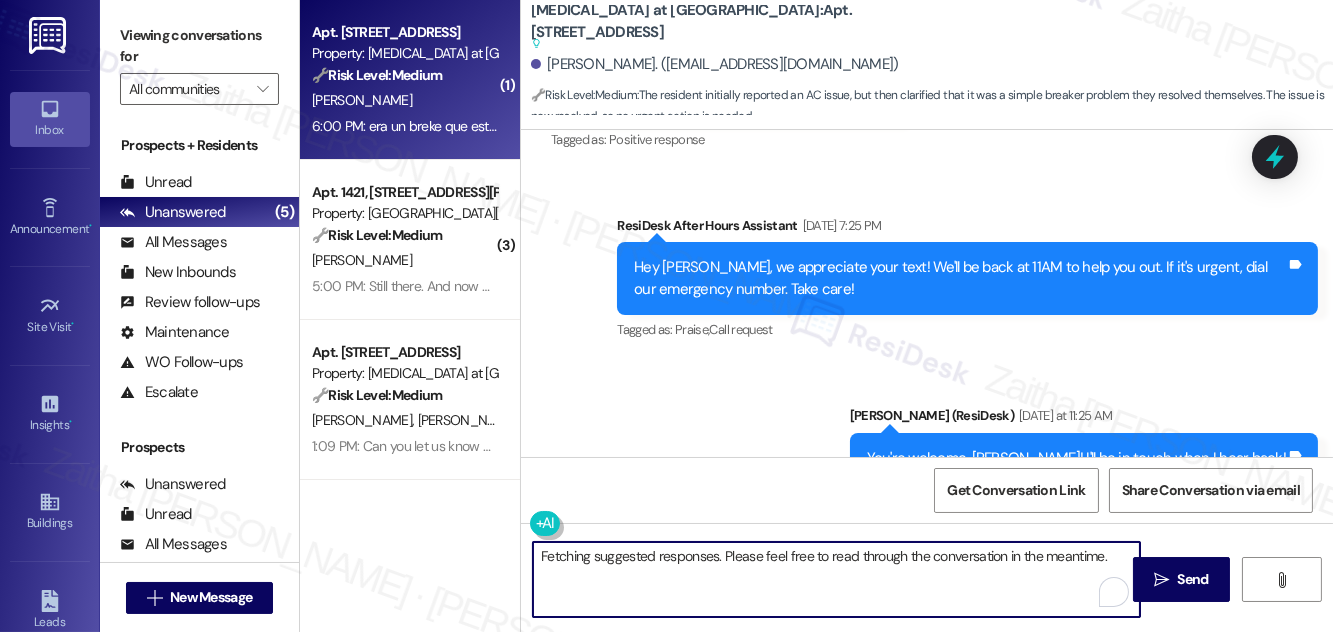 drag, startPoint x: 538, startPoint y: 554, endPoint x: 1112, endPoint y: 551, distance: 574.0078 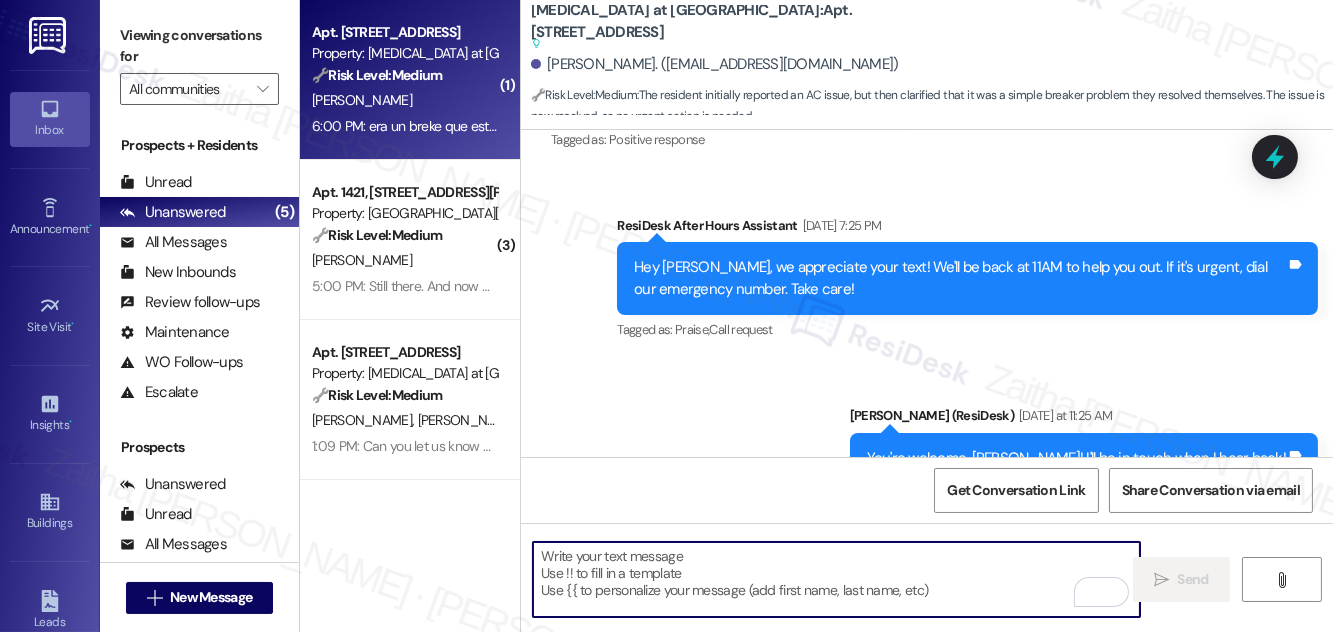 paste on "Thanks for the update! I’m glad to hear it was just a breaker and that everything’s working fine now. Appreciate you letting us know." 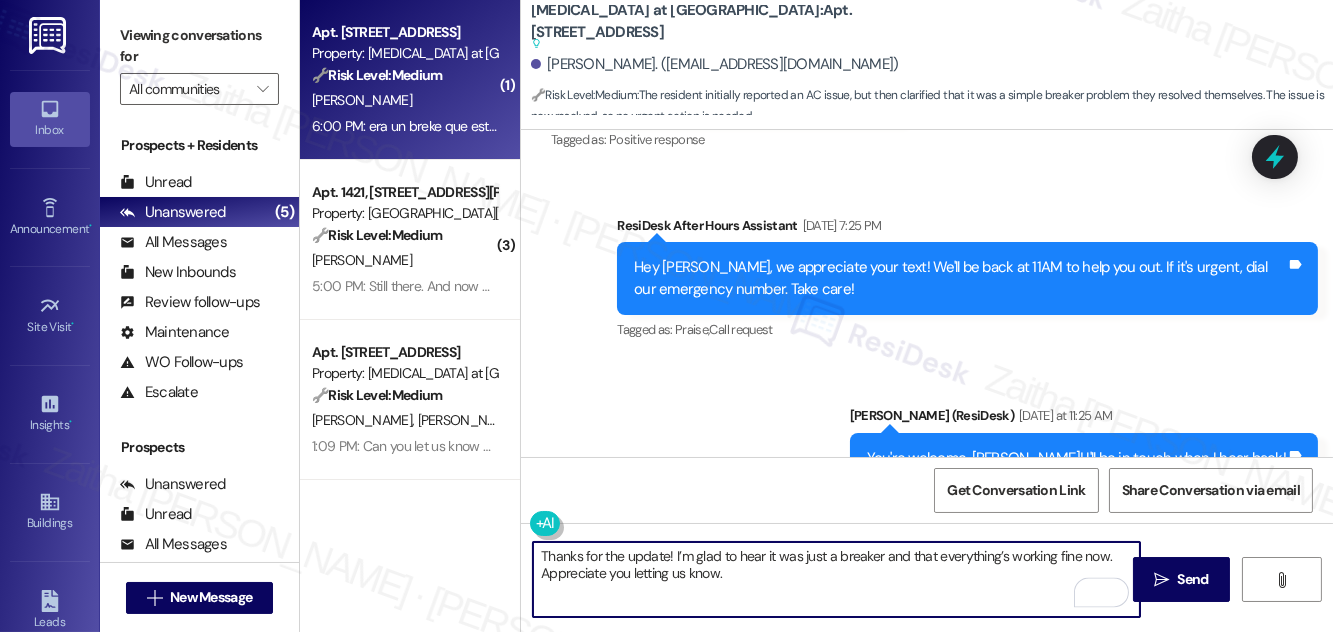type on "Thanks for the update! I’m glad to hear it was just a breaker and that everything’s working fine now. Appreciate you letting us know." 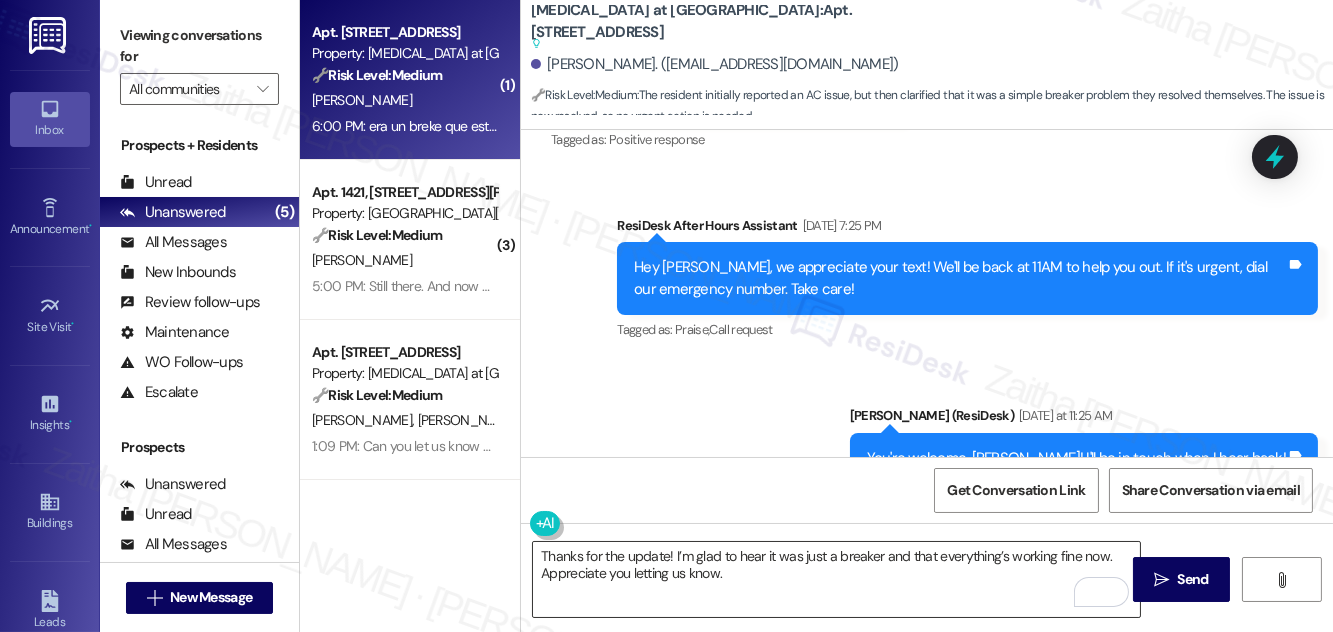 click on "Thanks for the update! I’m glad to hear it was just a breaker and that everything’s working fine now. Appreciate you letting us know." at bounding box center (836, 579) 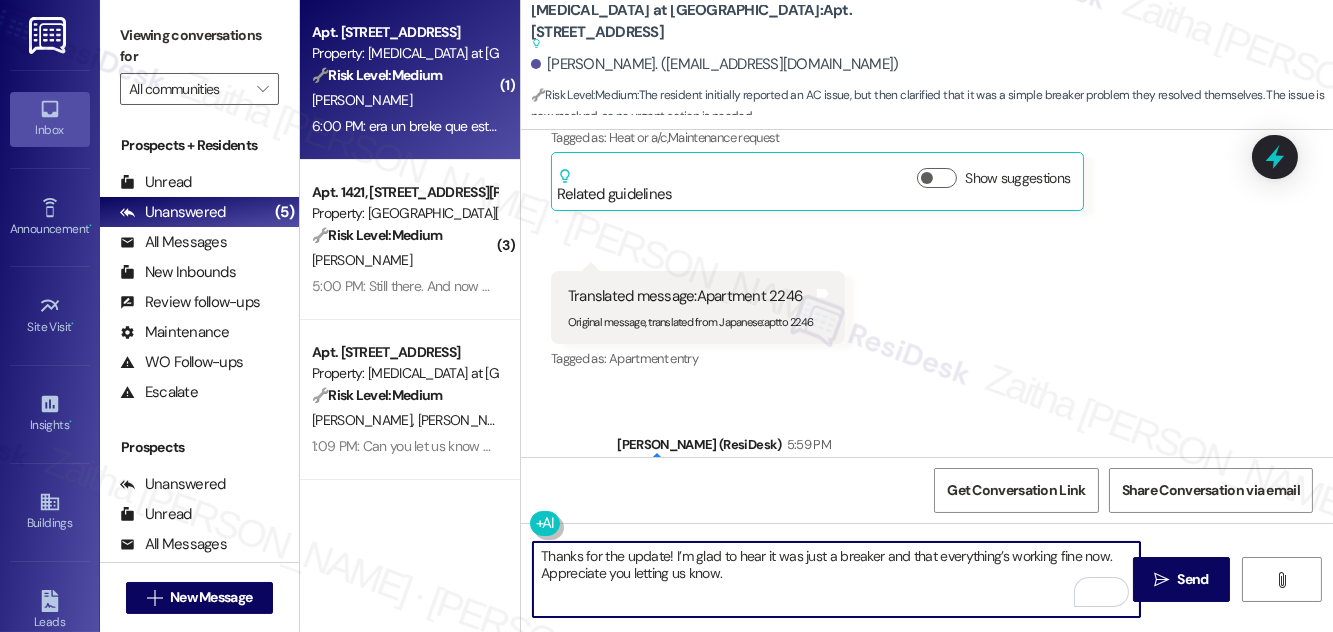 scroll, scrollTop: 14008, scrollLeft: 0, axis: vertical 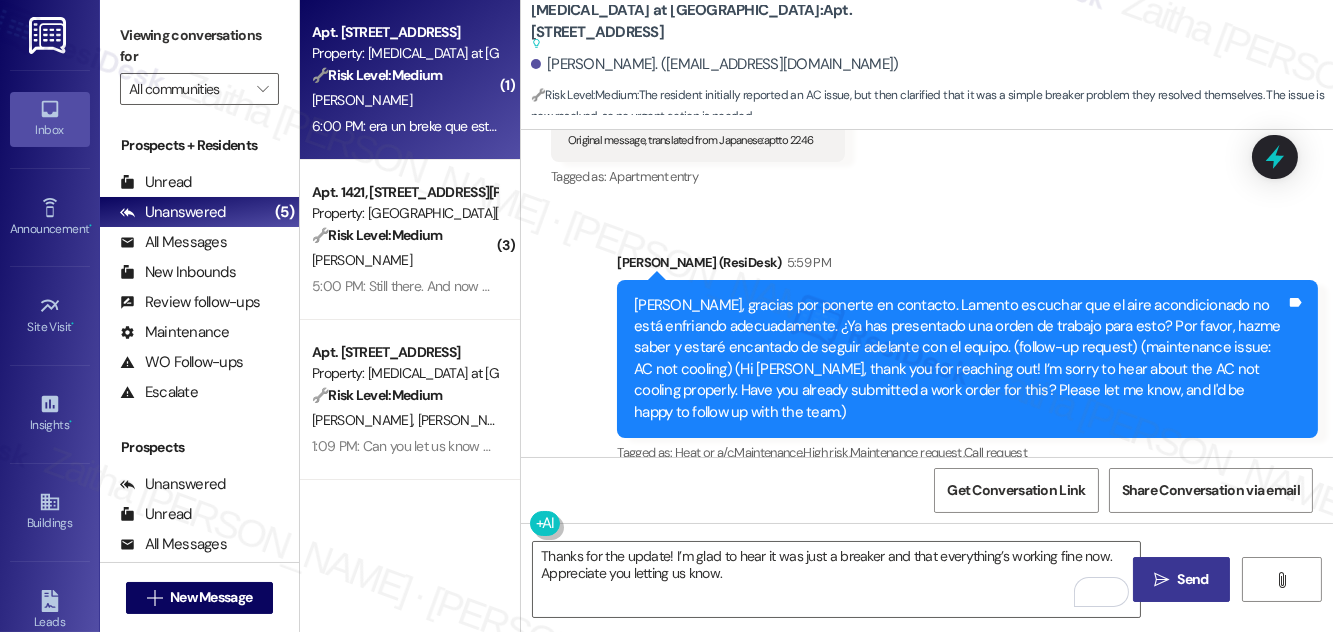 click on "Send" at bounding box center [1193, 579] 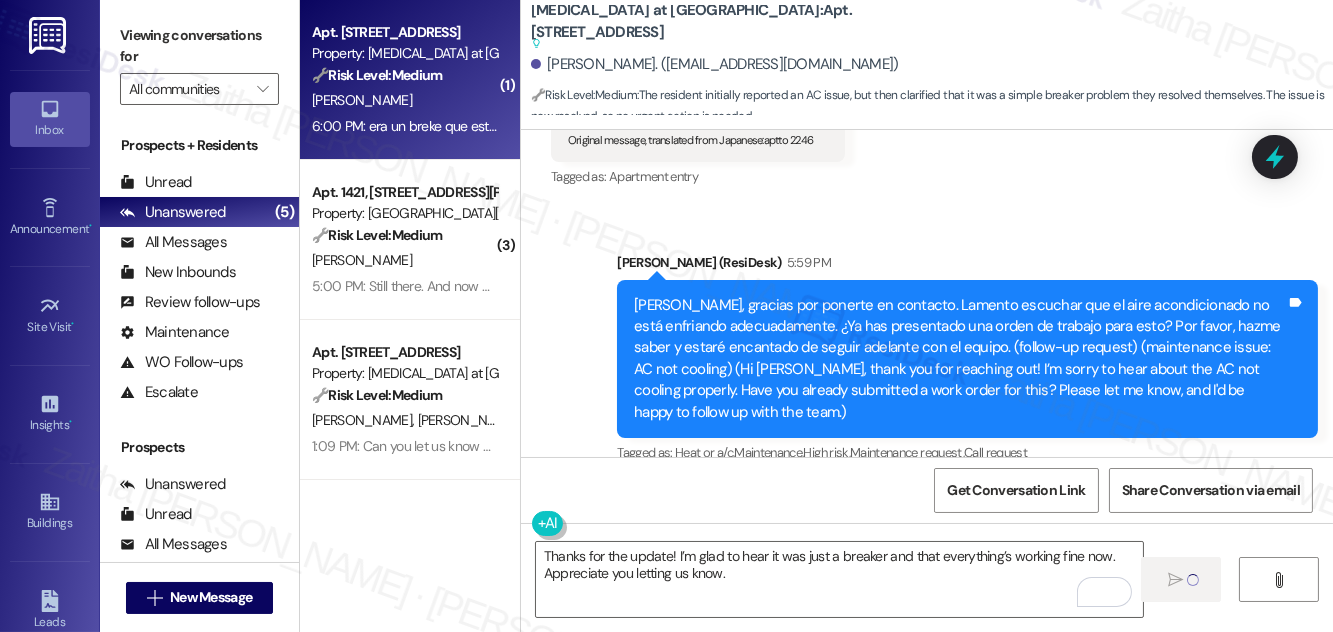 type 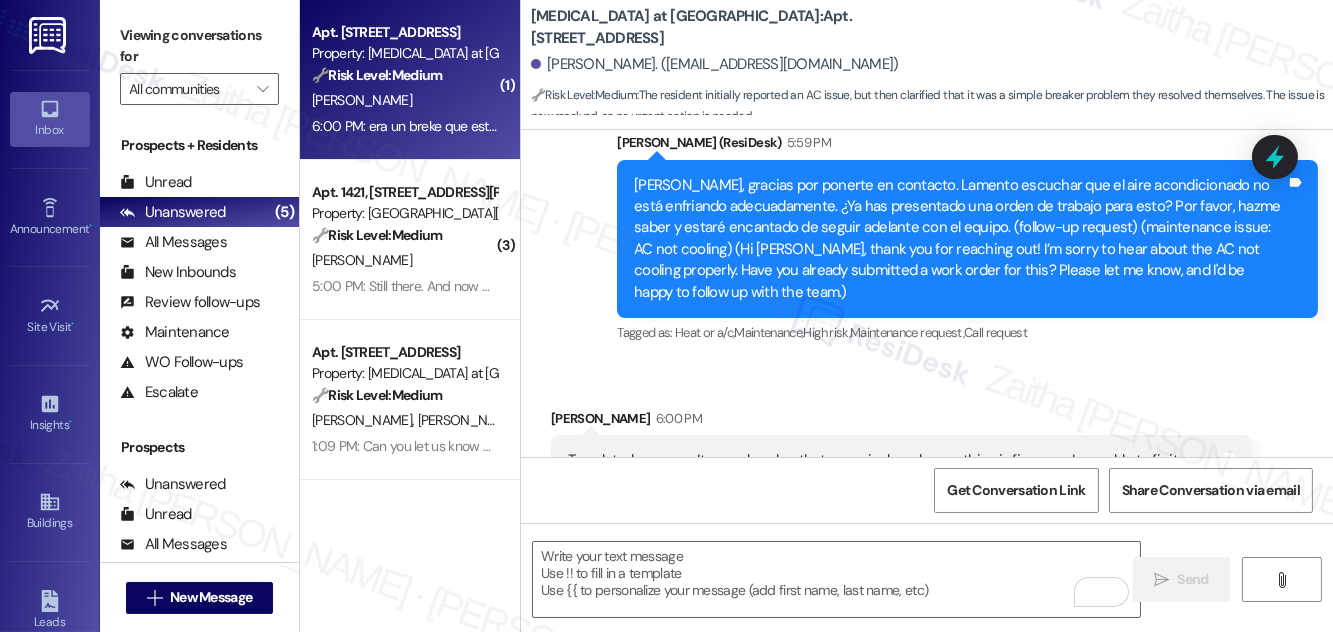 scroll, scrollTop: 14169, scrollLeft: 0, axis: vertical 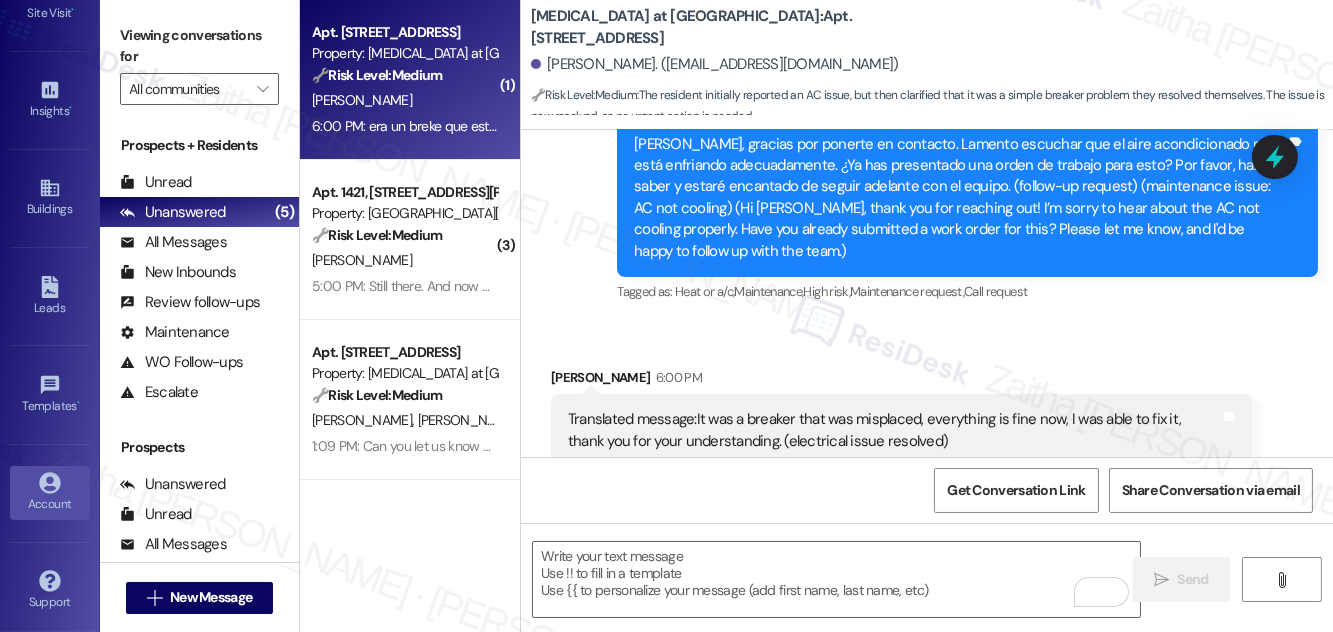 click on "Account" at bounding box center (50, 504) 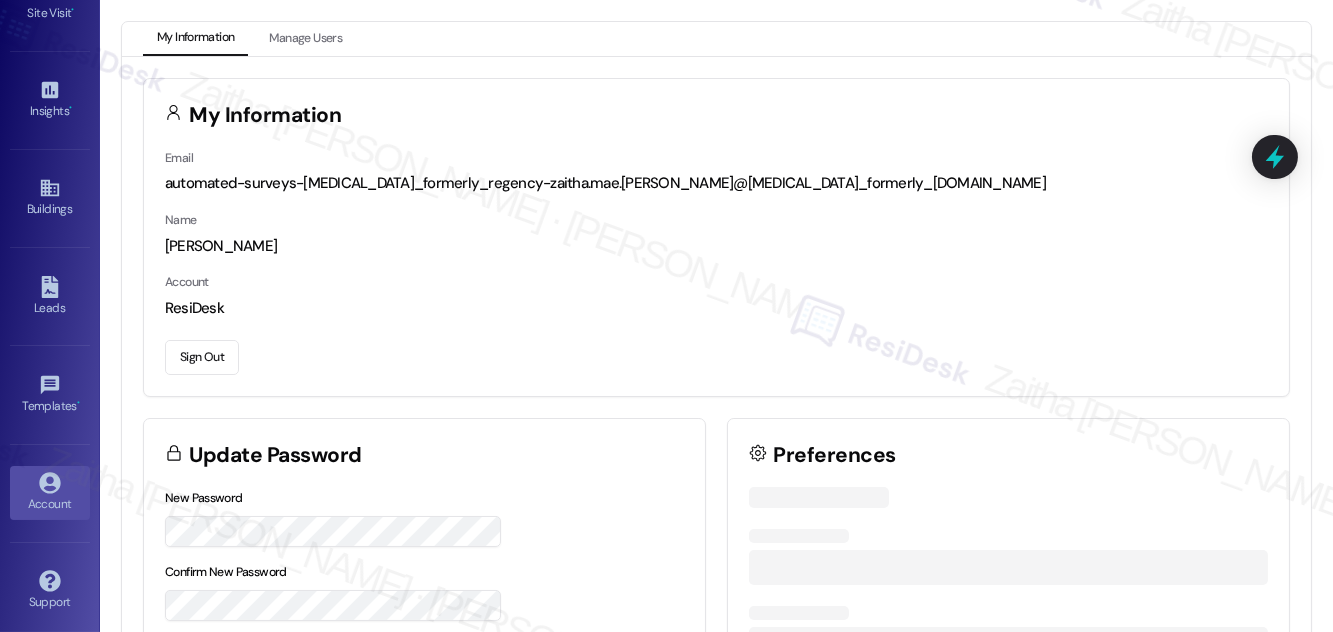 click on "Sign Out" at bounding box center (202, 357) 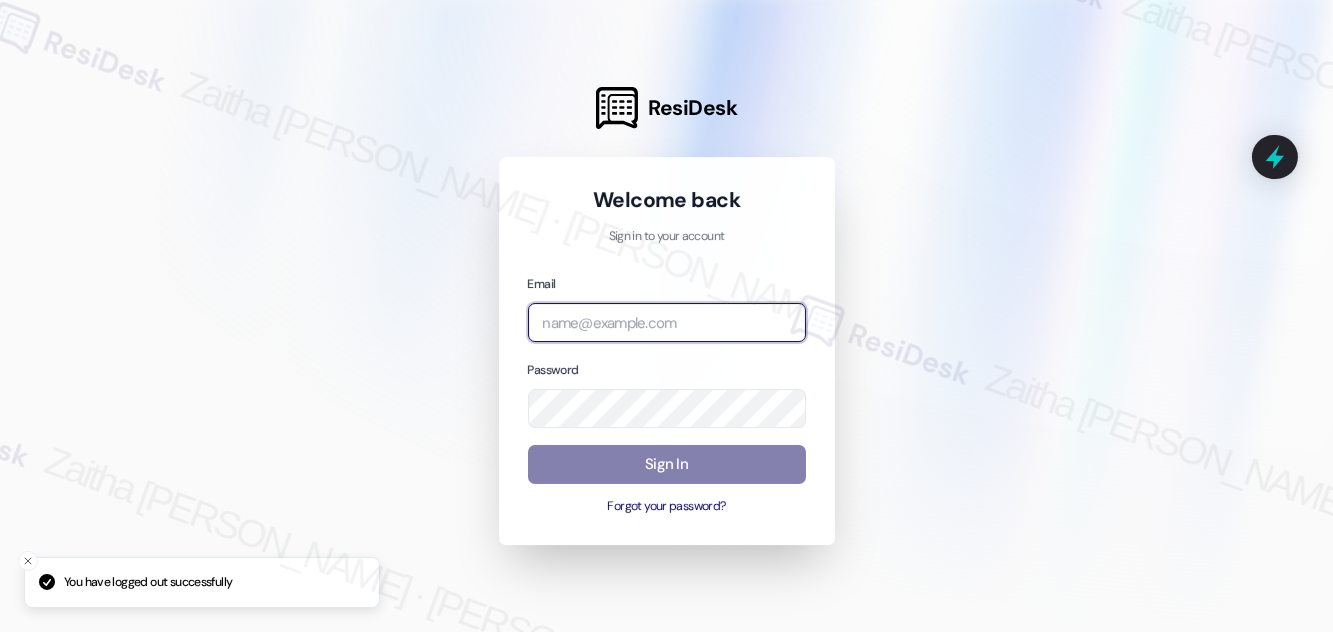 click at bounding box center [667, 322] 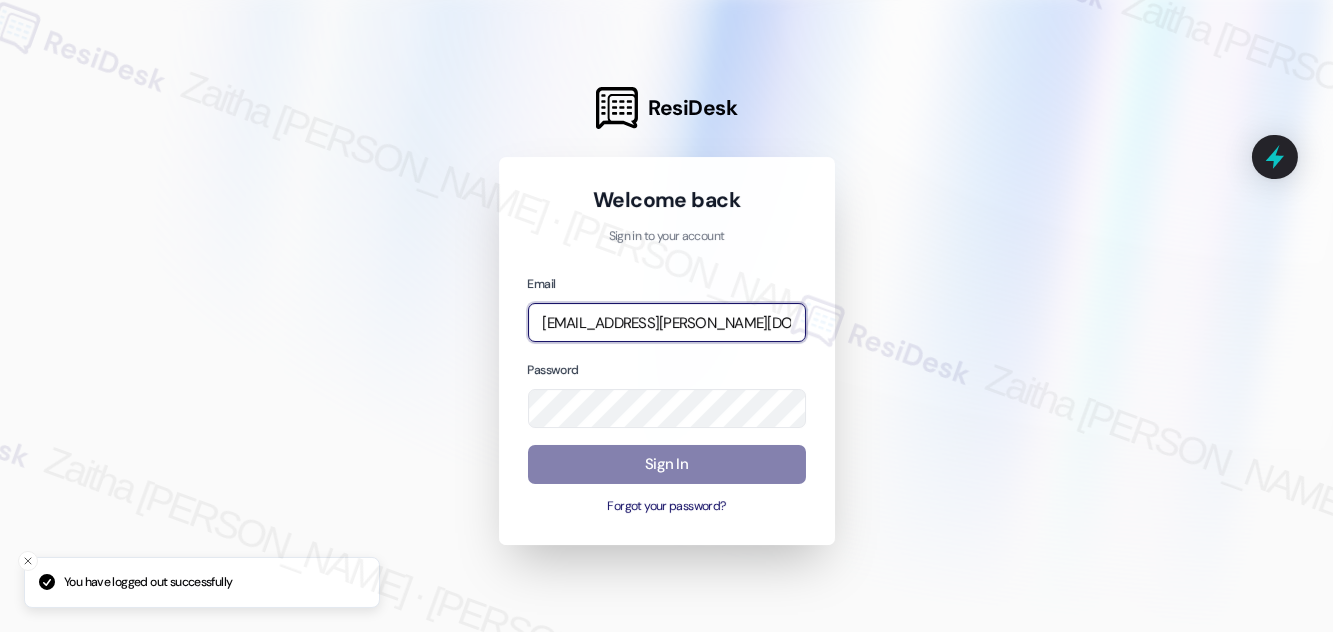 type on "[EMAIL_ADDRESS][PERSON_NAME][DOMAIN_NAME]" 